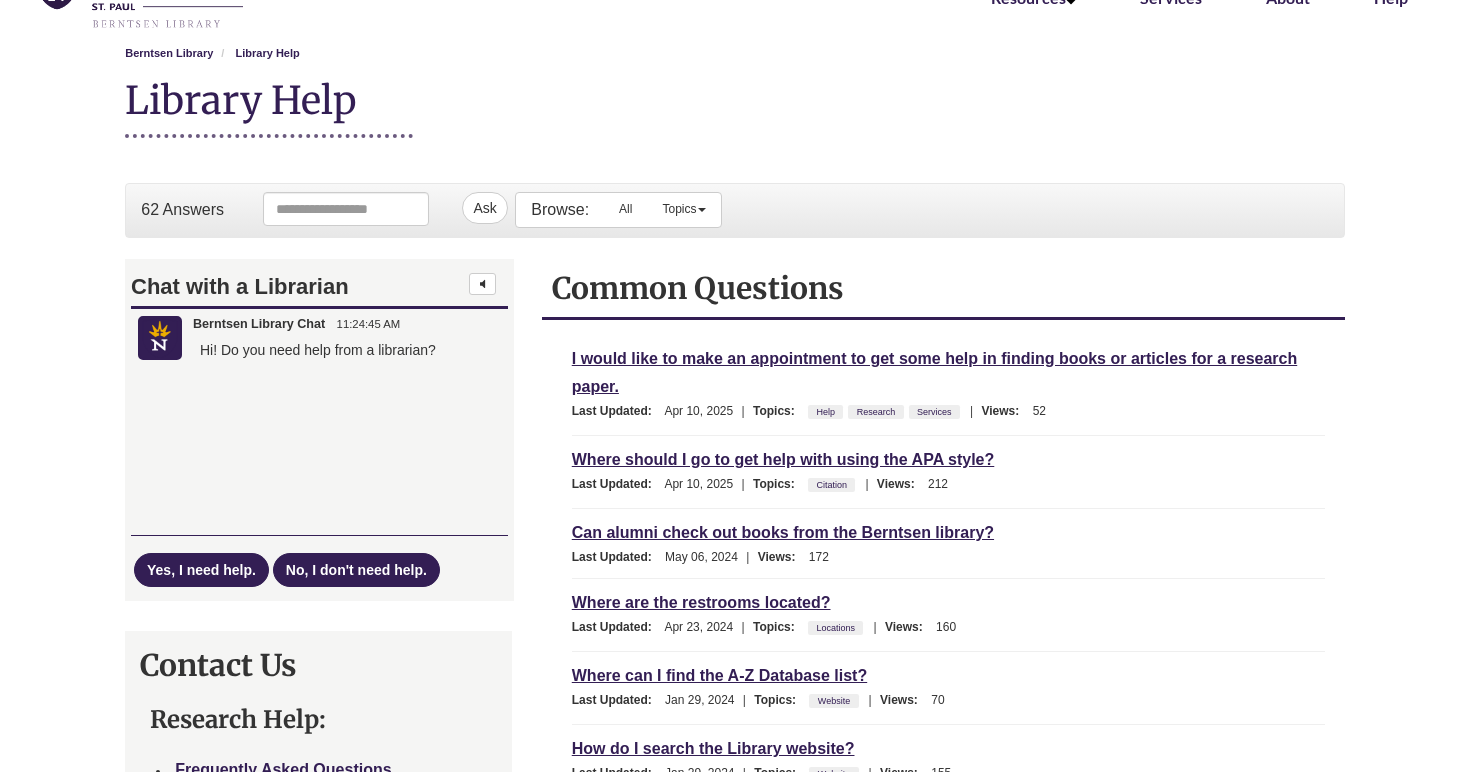 scroll, scrollTop: 116, scrollLeft: 0, axis: vertical 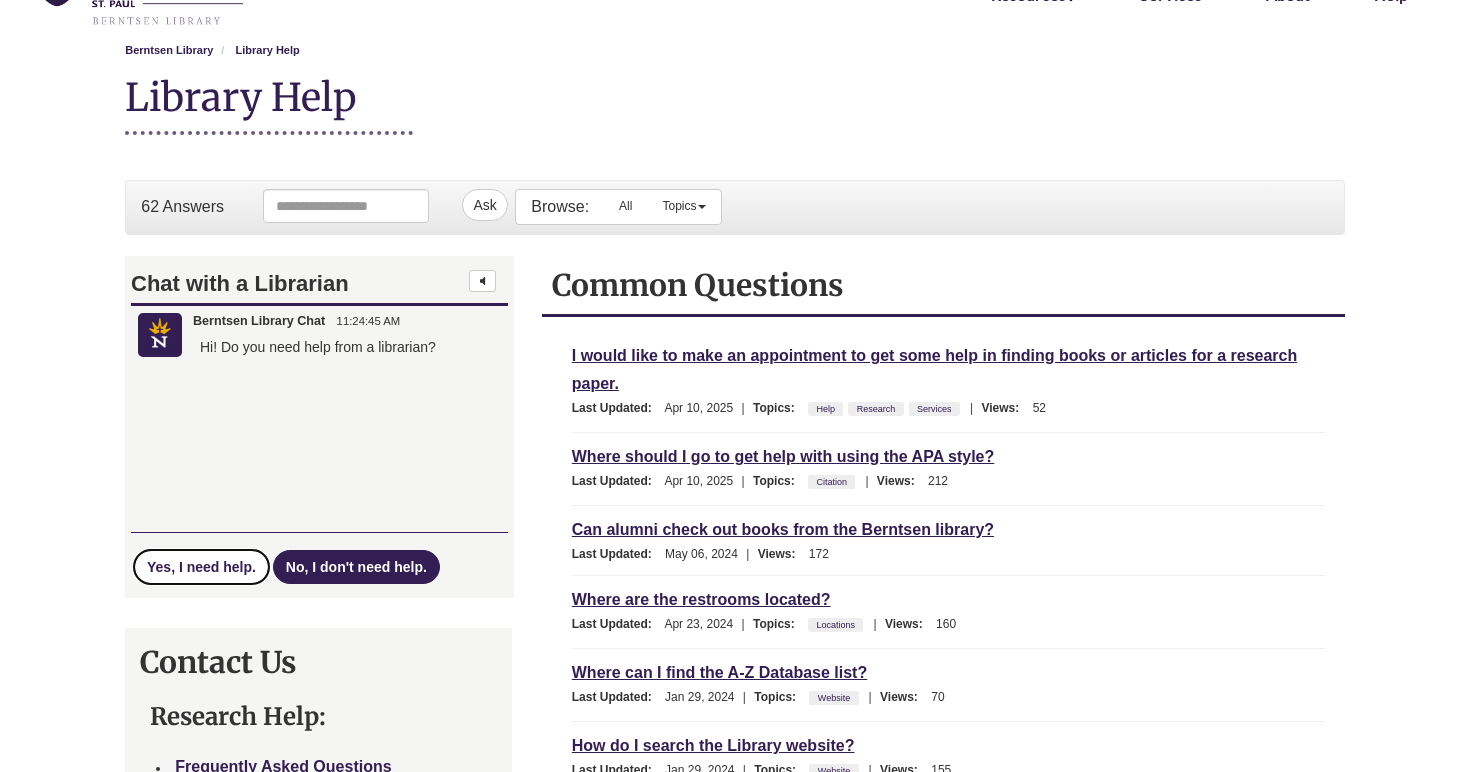 click on "Yes, I need help." at bounding box center [201, 566] 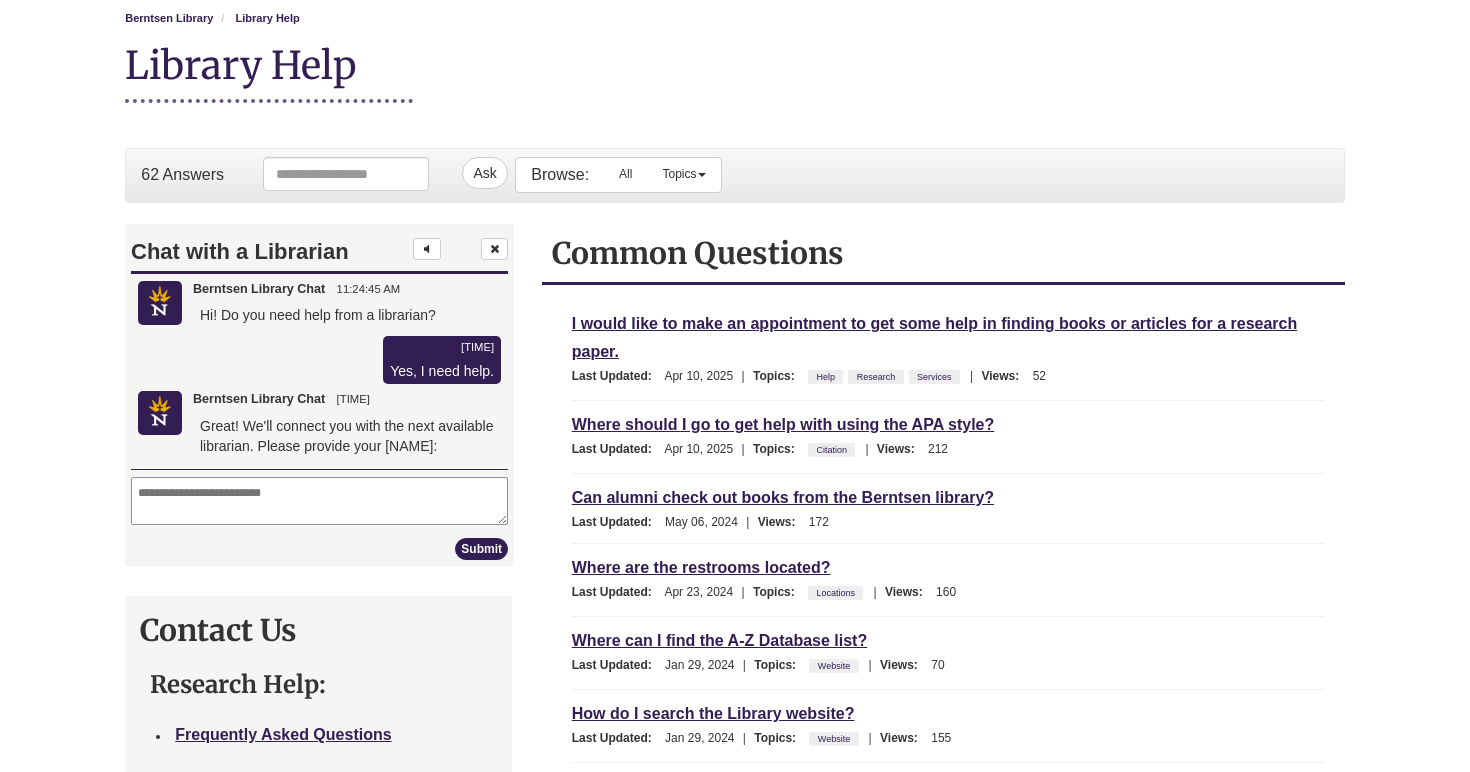scroll, scrollTop: 155, scrollLeft: 0, axis: vertical 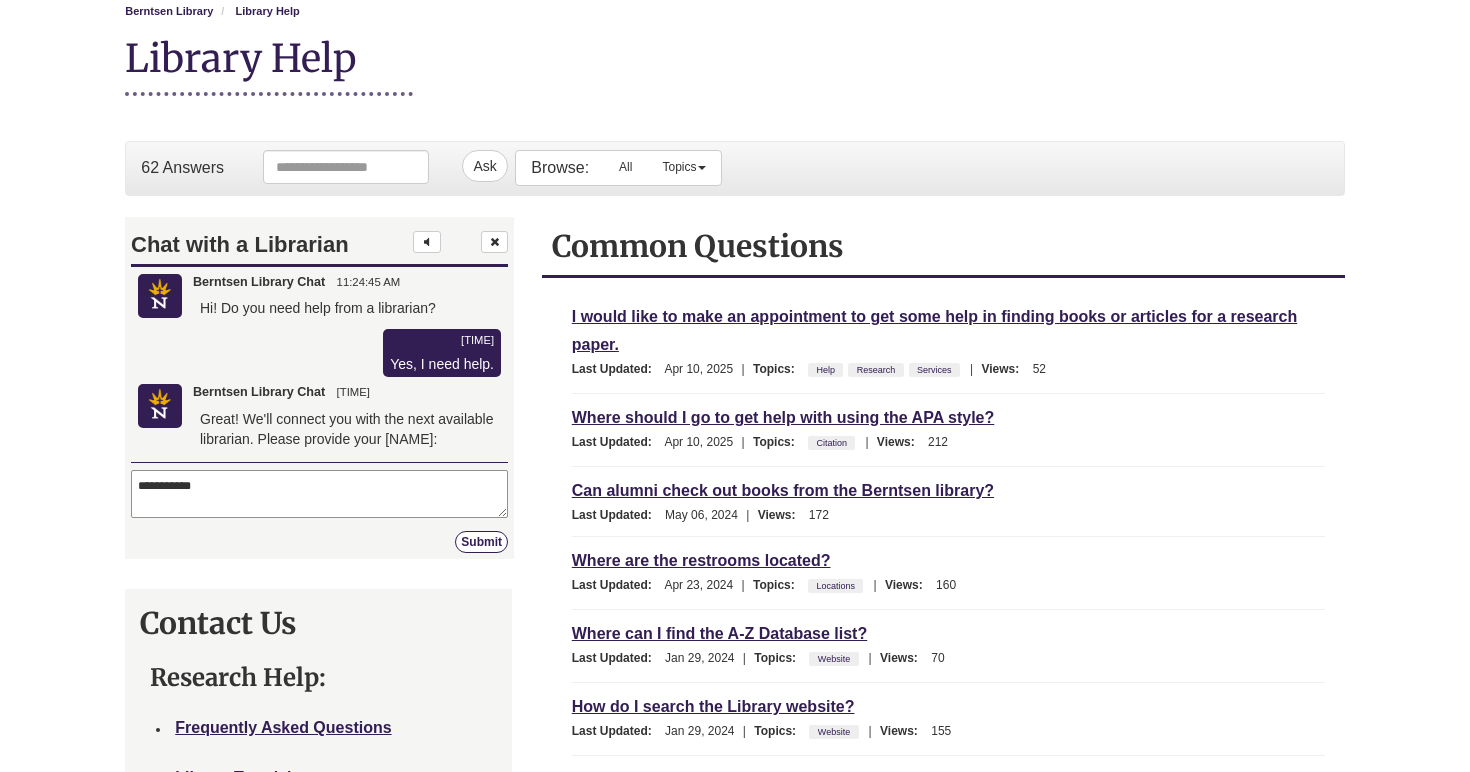 type on "**********" 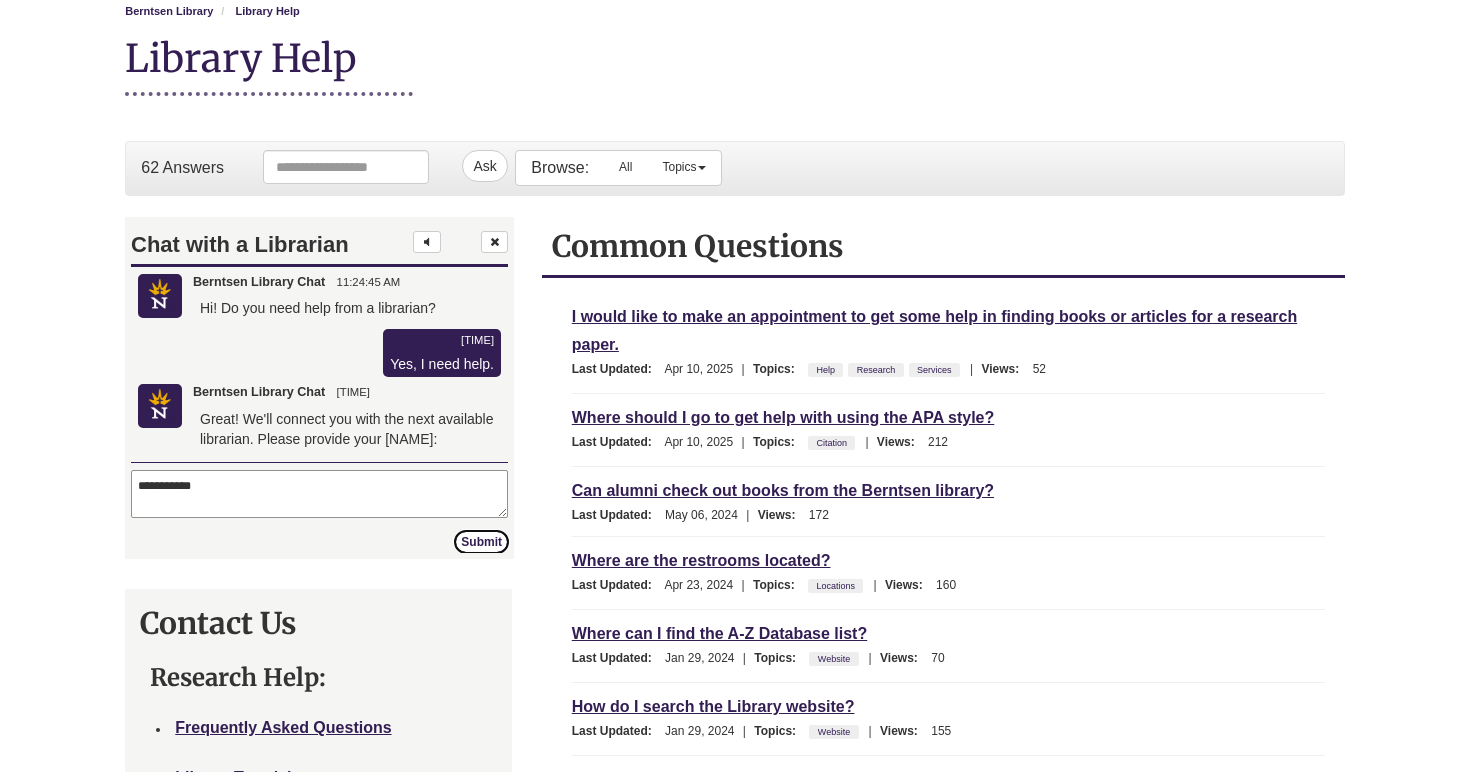 click on "Submit" at bounding box center [481, 541] 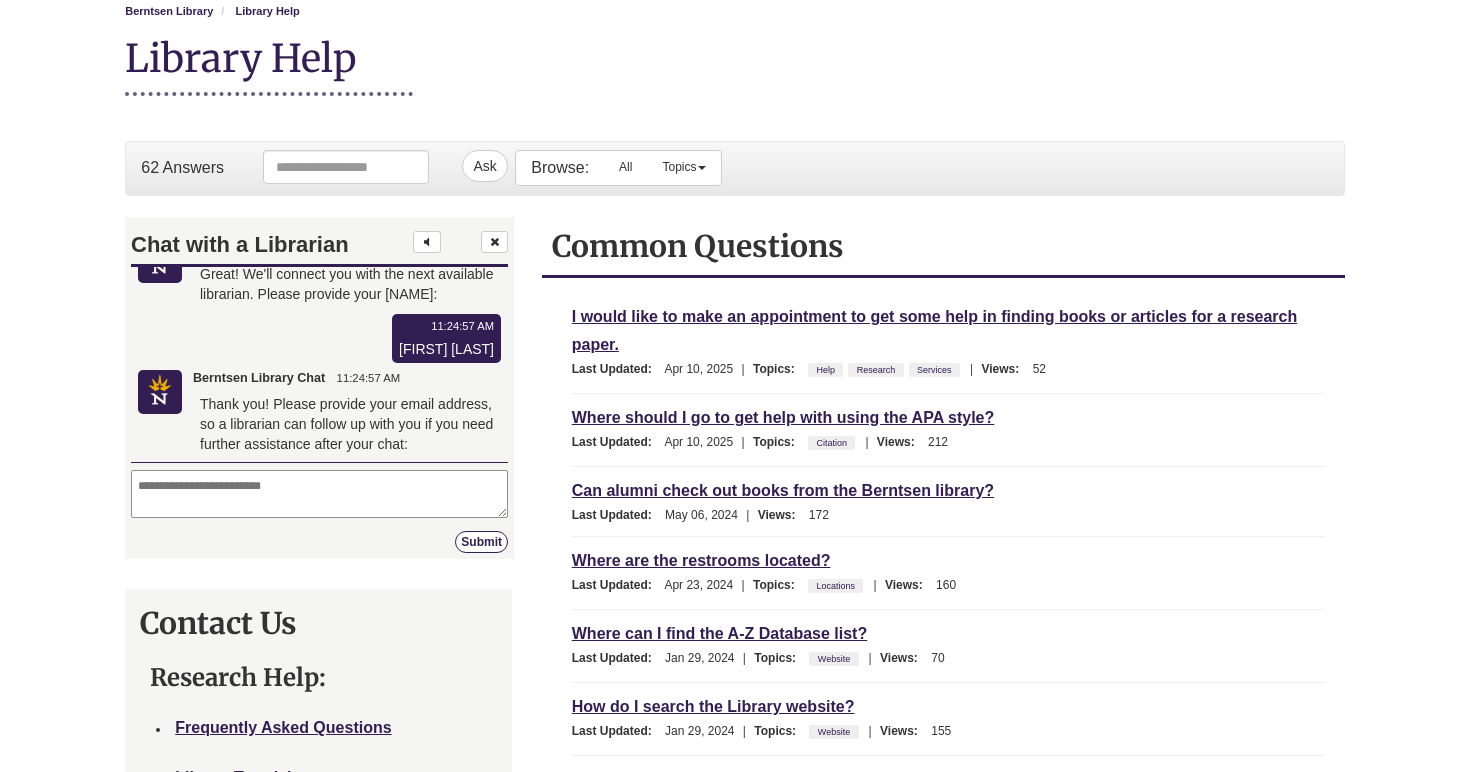 scroll, scrollTop: 148, scrollLeft: 0, axis: vertical 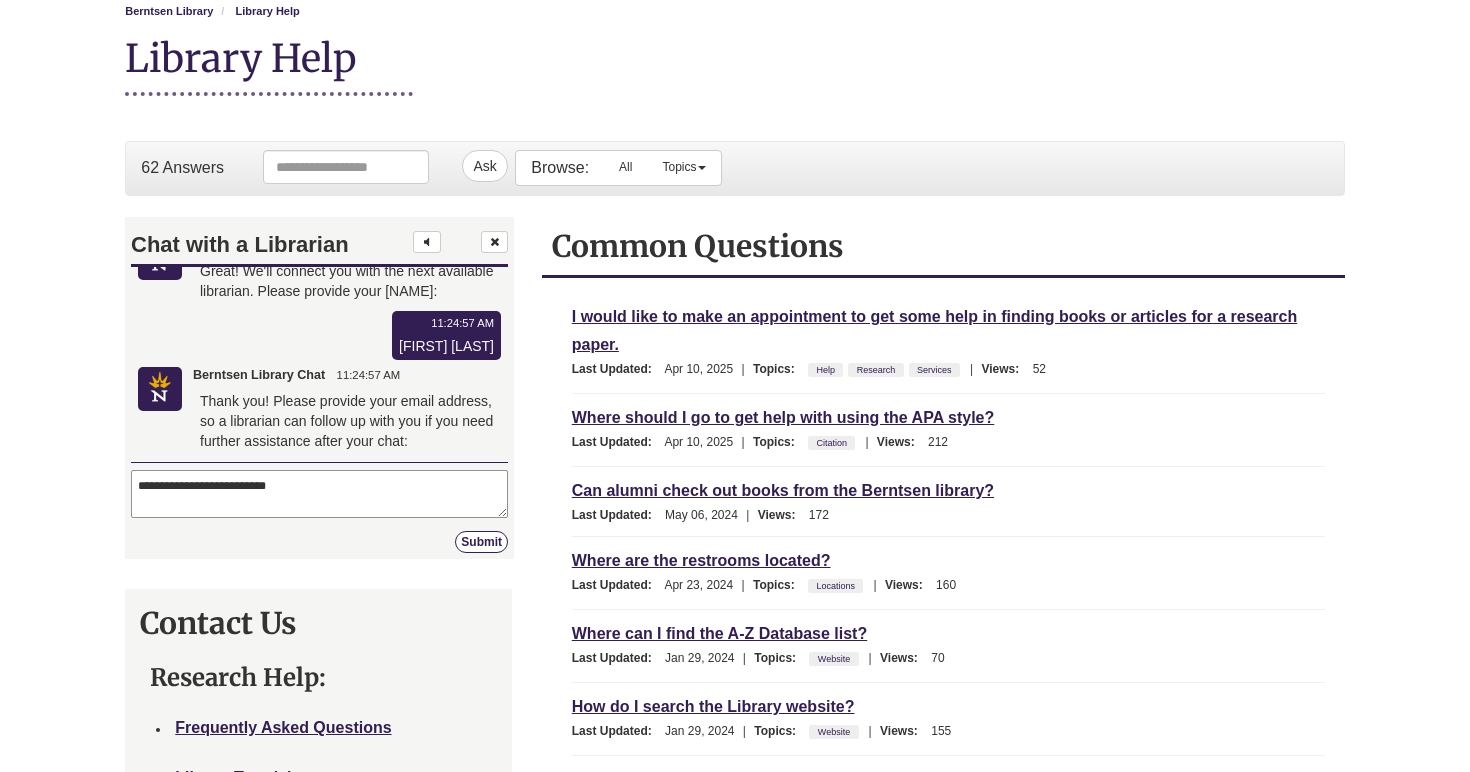 type on "**********" 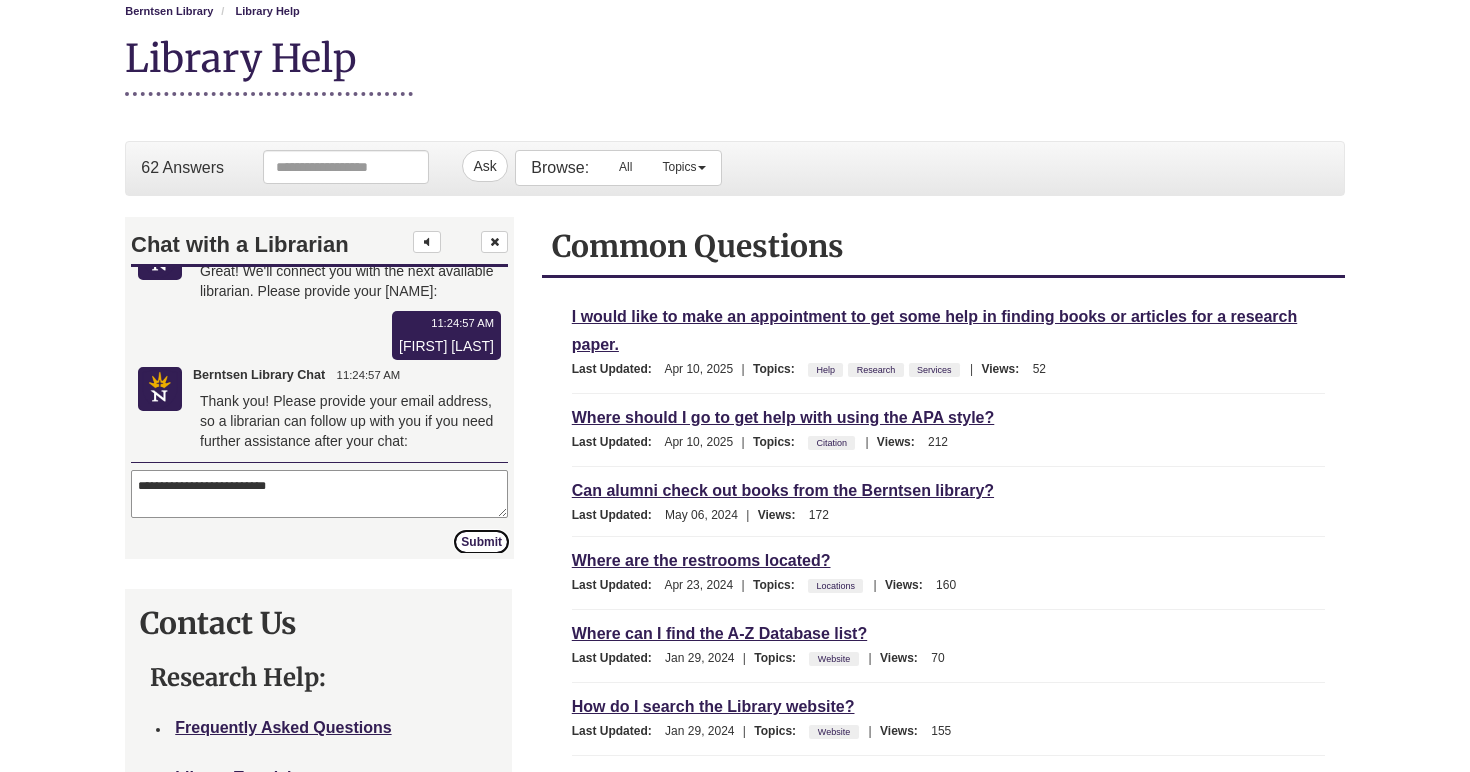 click on "Submit" at bounding box center (481, 541) 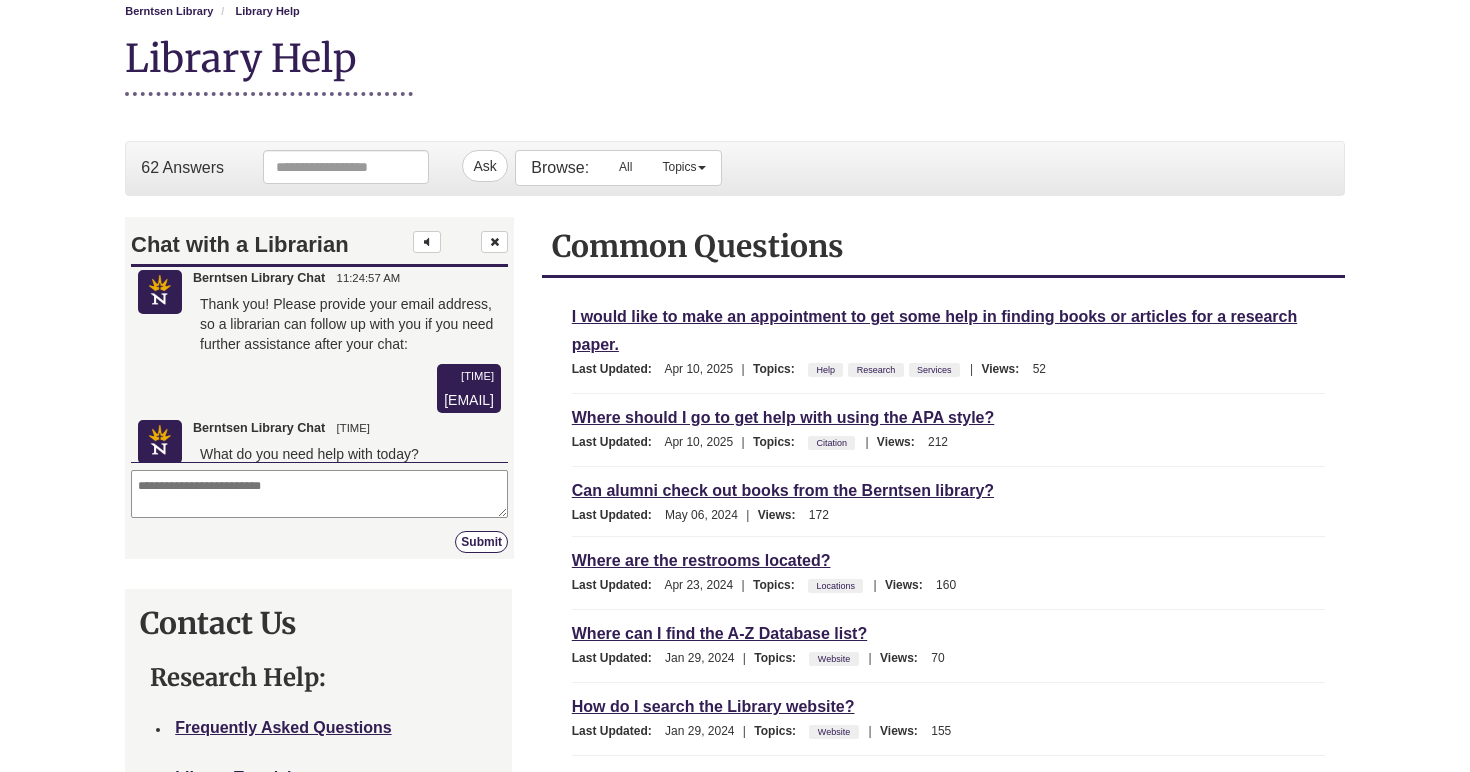 scroll, scrollTop: 258, scrollLeft: 0, axis: vertical 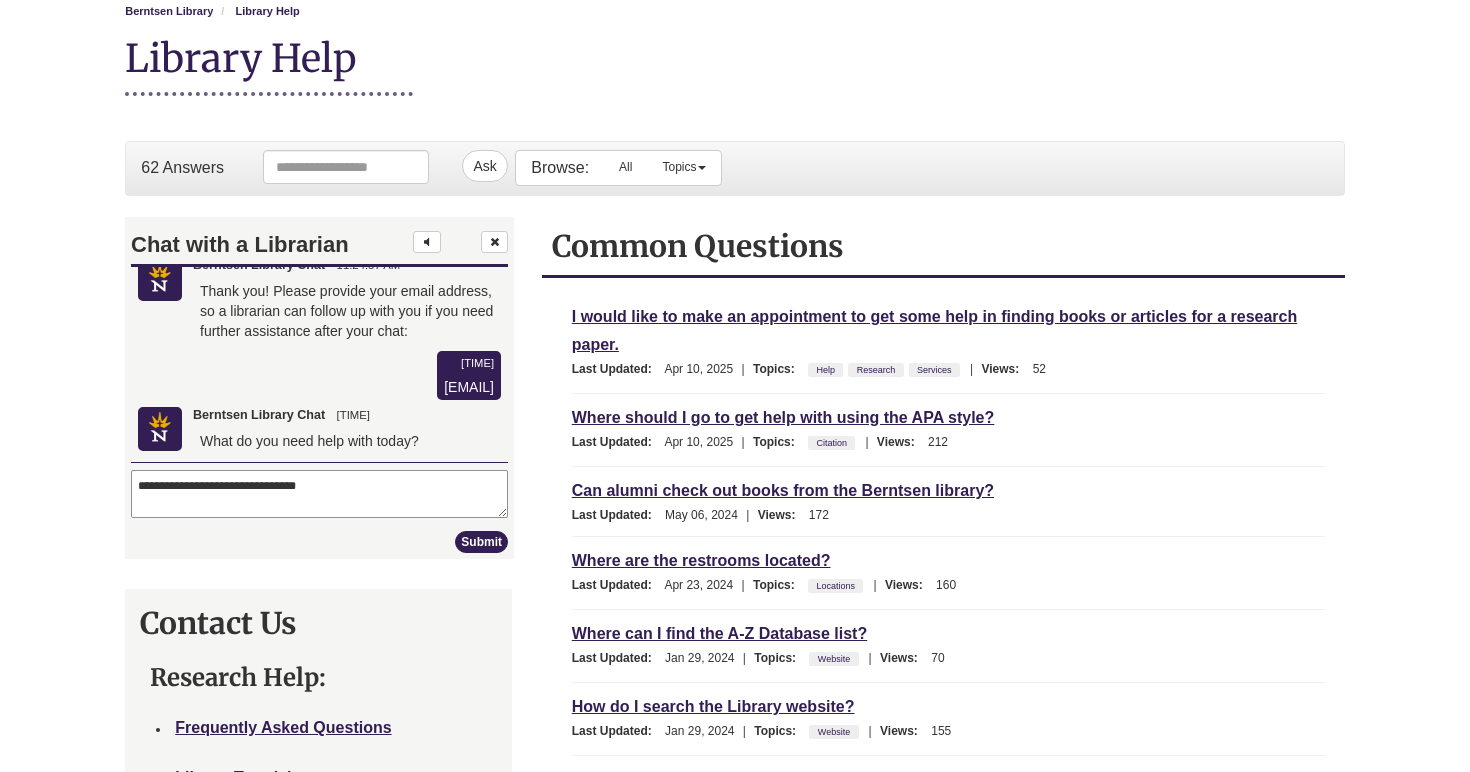 click on "**********" at bounding box center [319, 493] 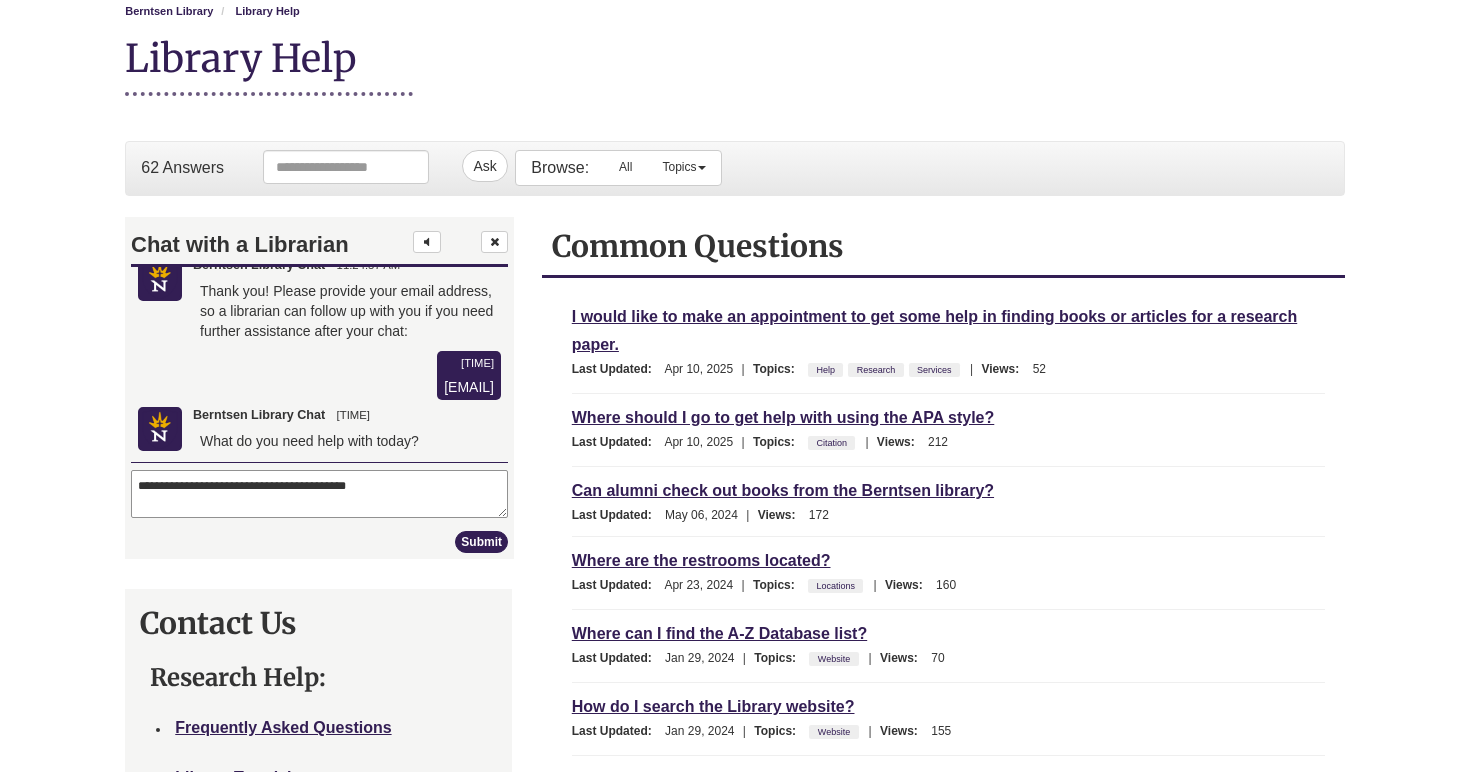 click on "**********" at bounding box center [319, 493] 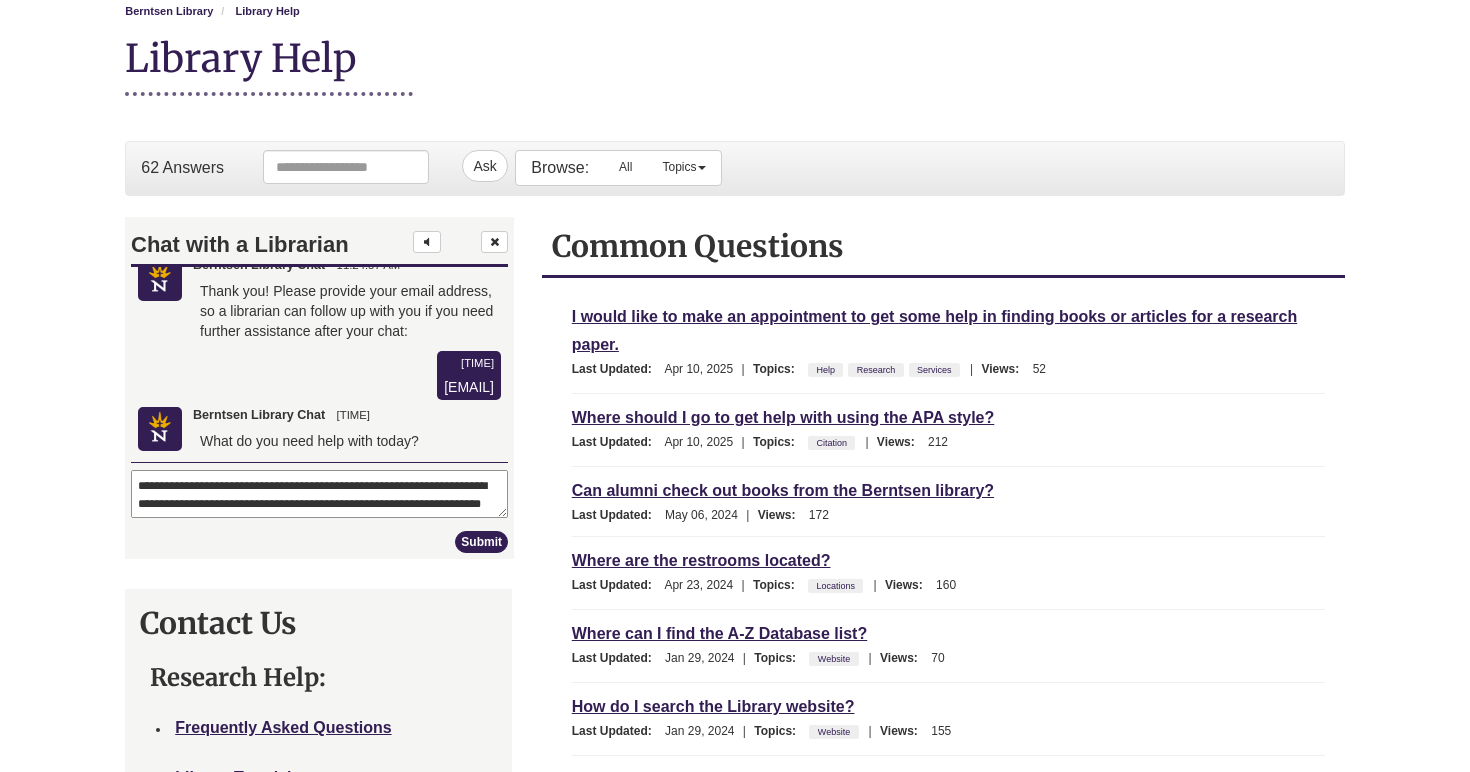 scroll, scrollTop: 11, scrollLeft: 0, axis: vertical 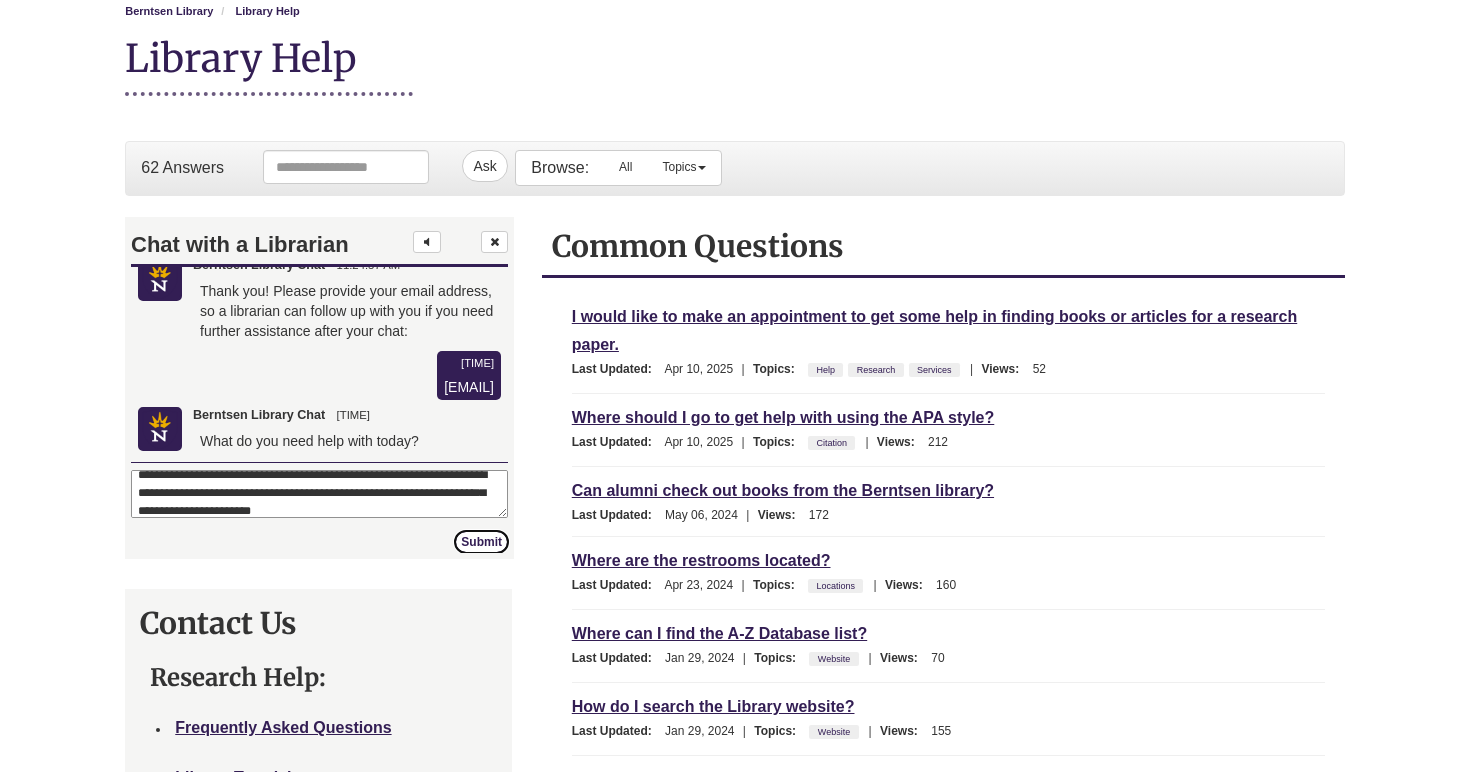 click on "Submit" at bounding box center (481, 541) 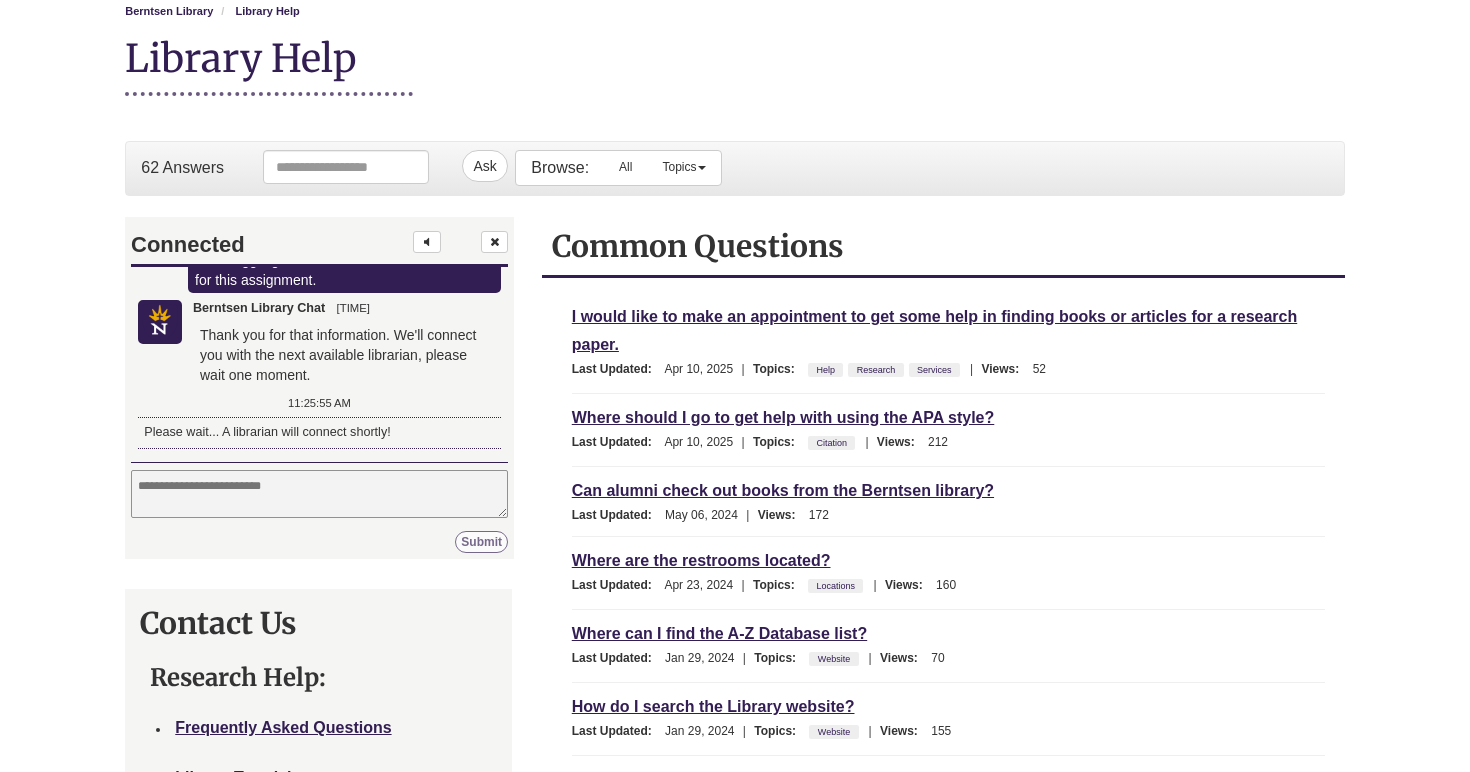 scroll, scrollTop: 617, scrollLeft: 0, axis: vertical 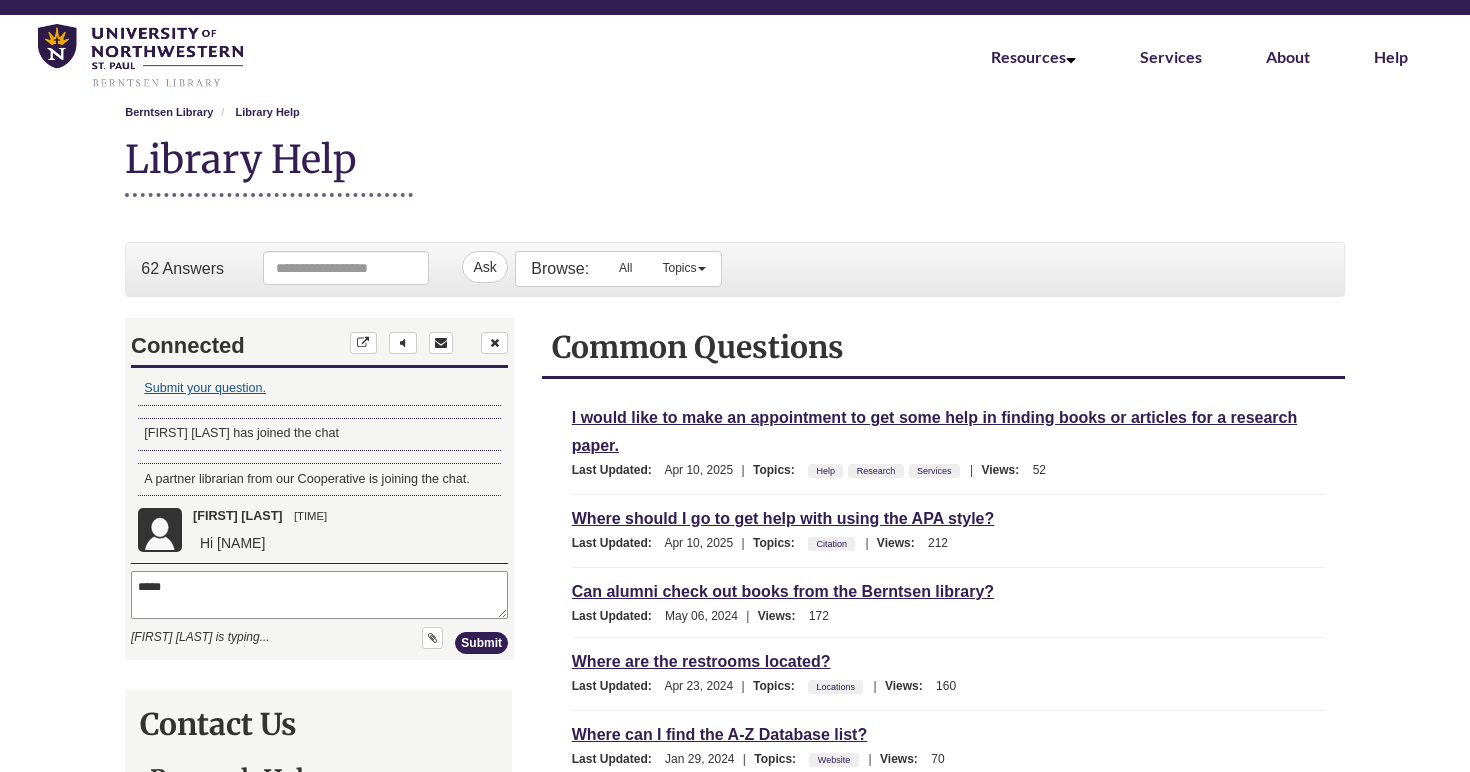 type on "******" 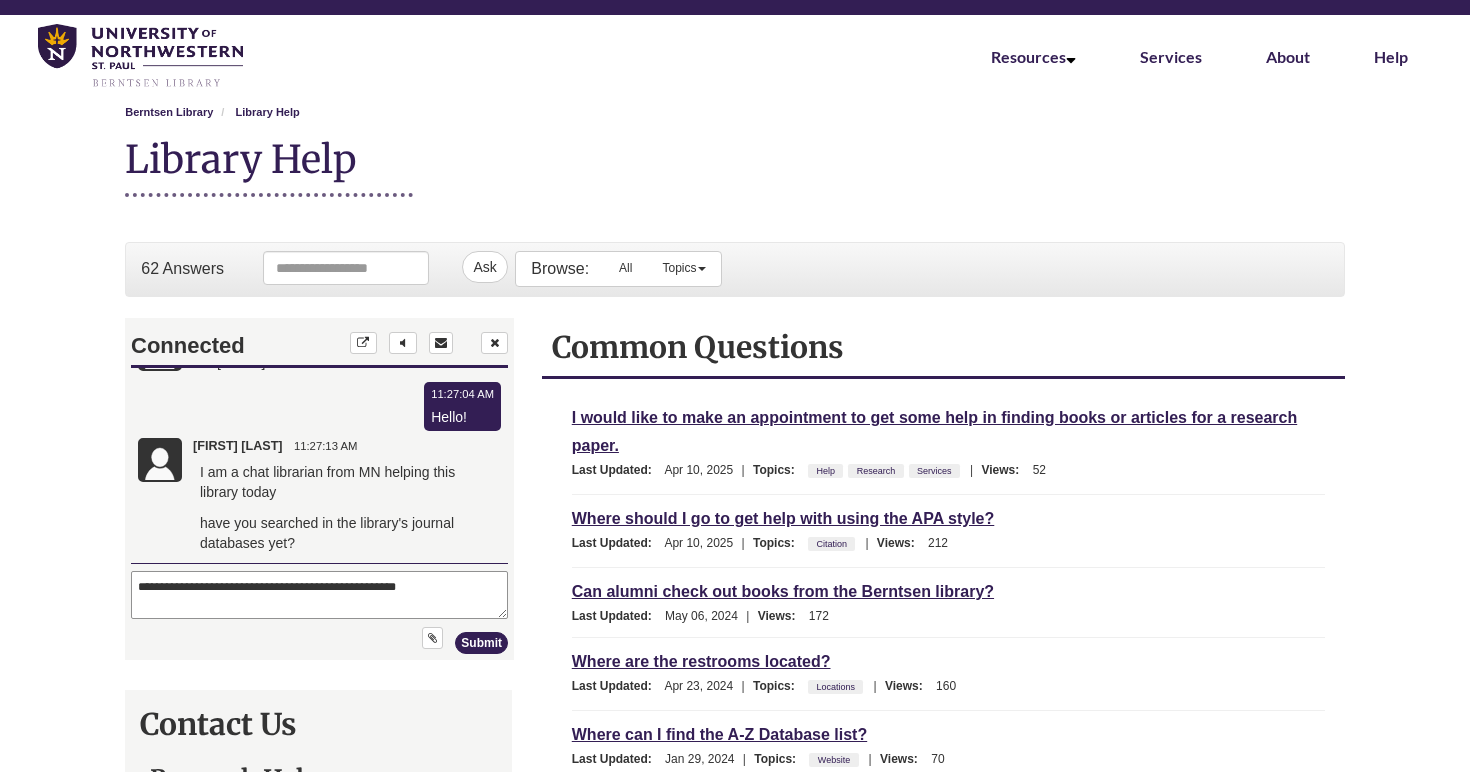 scroll, scrollTop: 979, scrollLeft: 0, axis: vertical 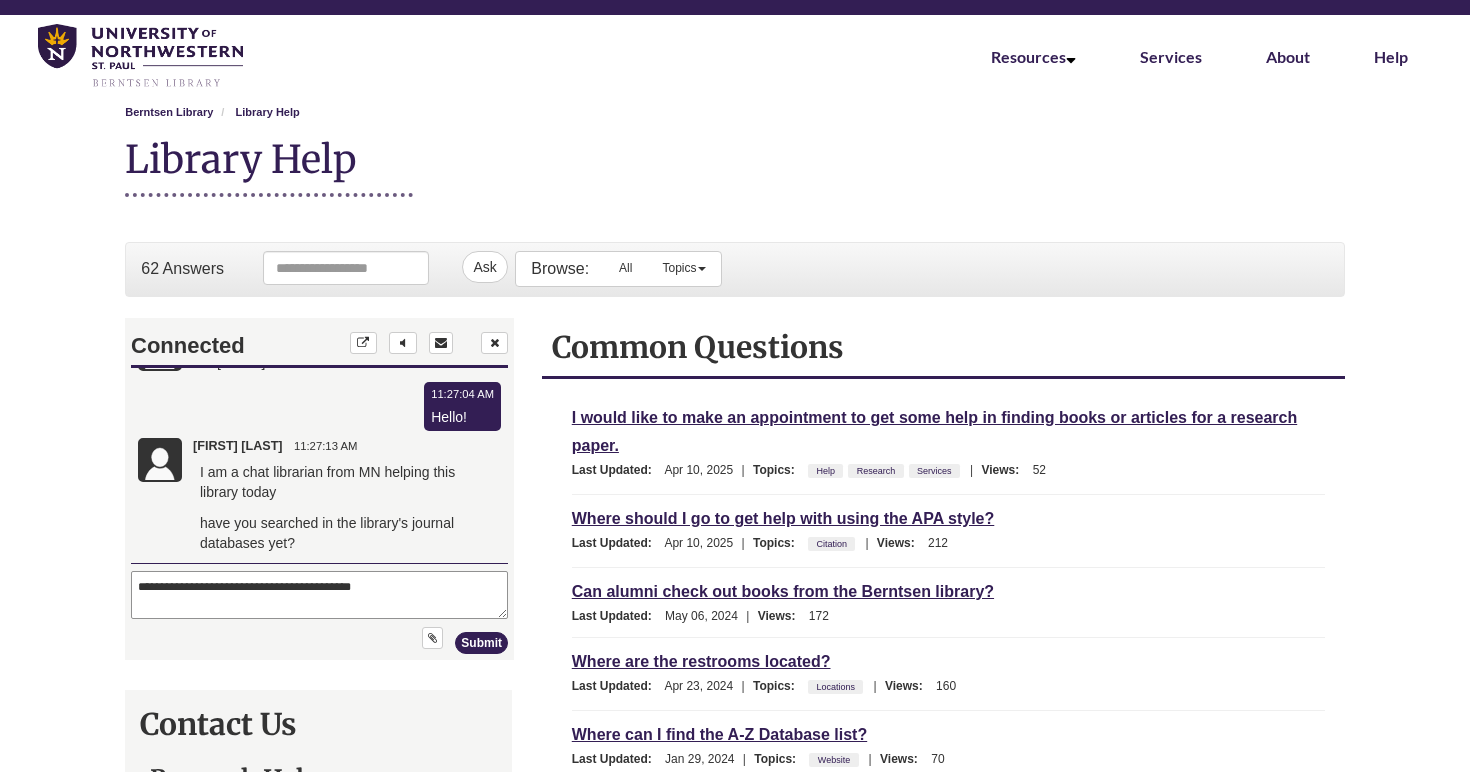 type on "**********" 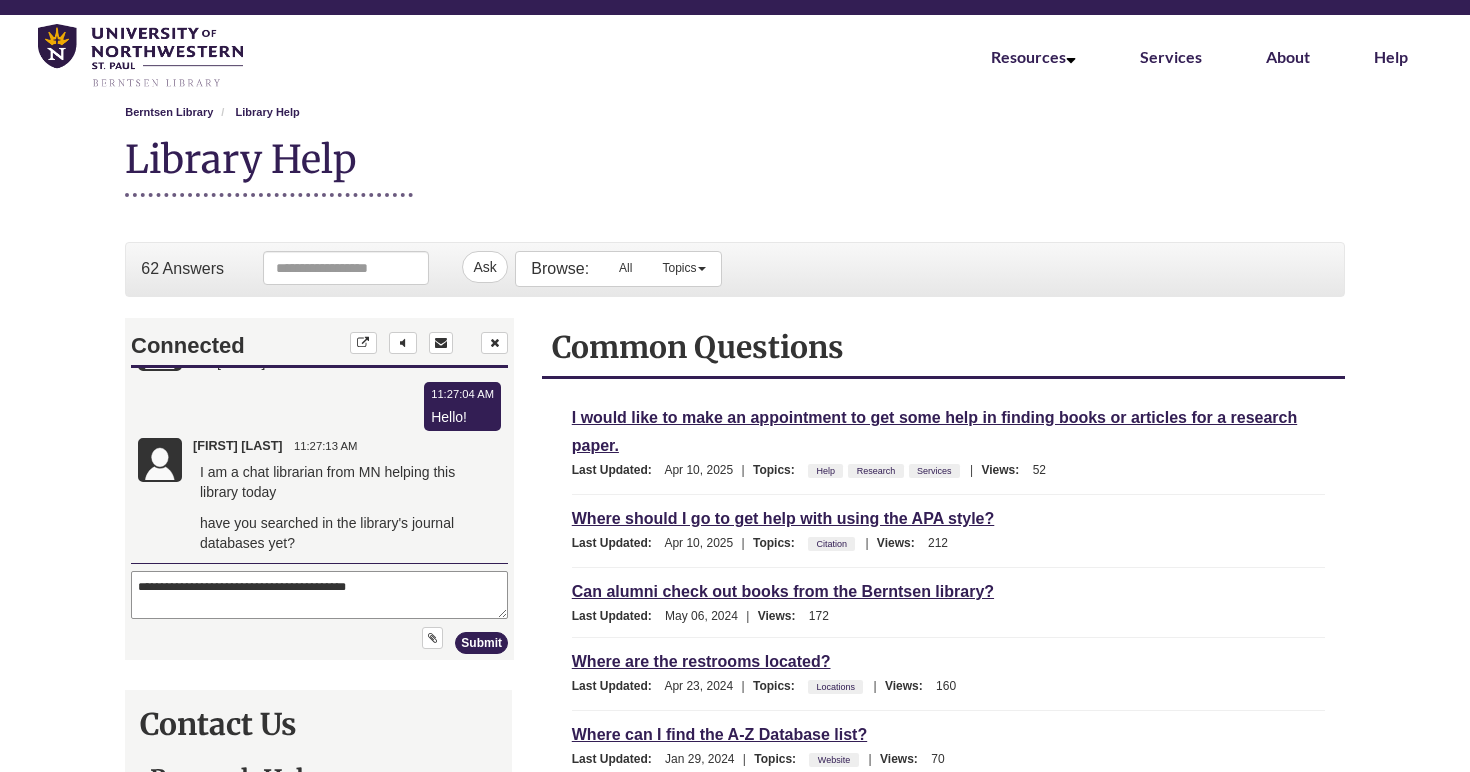 drag, startPoint x: 386, startPoint y: 586, endPoint x: 39, endPoint y: 584, distance: 347.00577 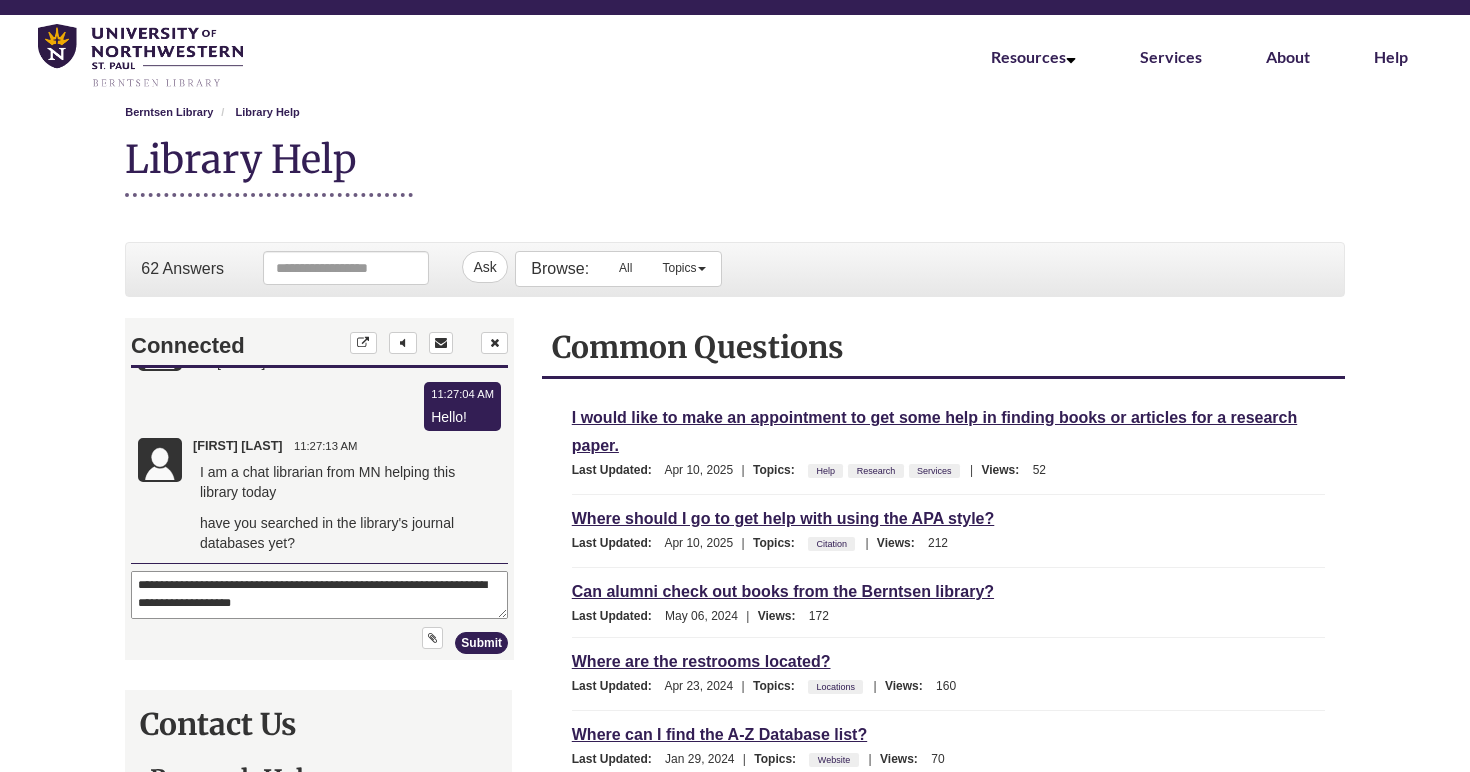 click on "**********" at bounding box center (319, 594) 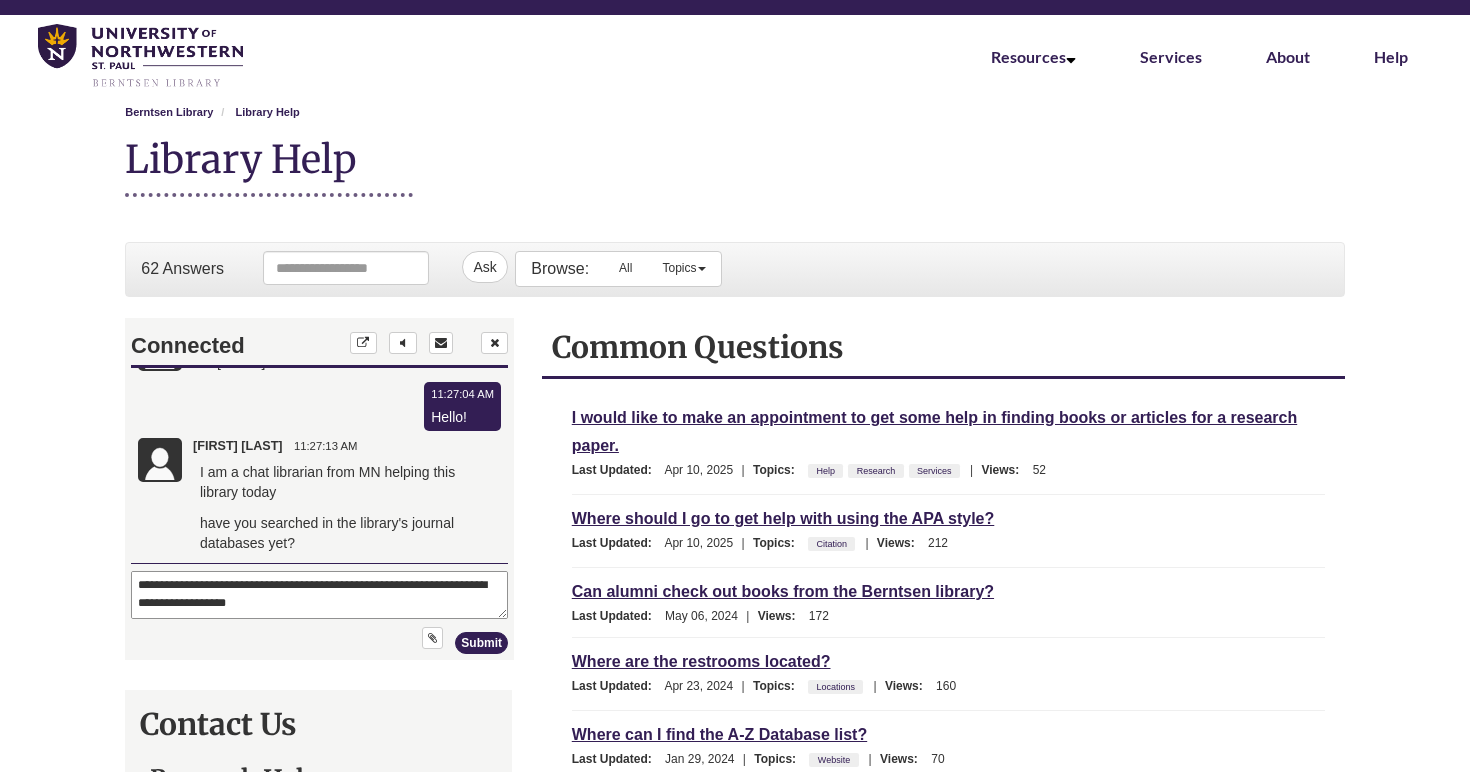 click on "**********" at bounding box center (319, 594) 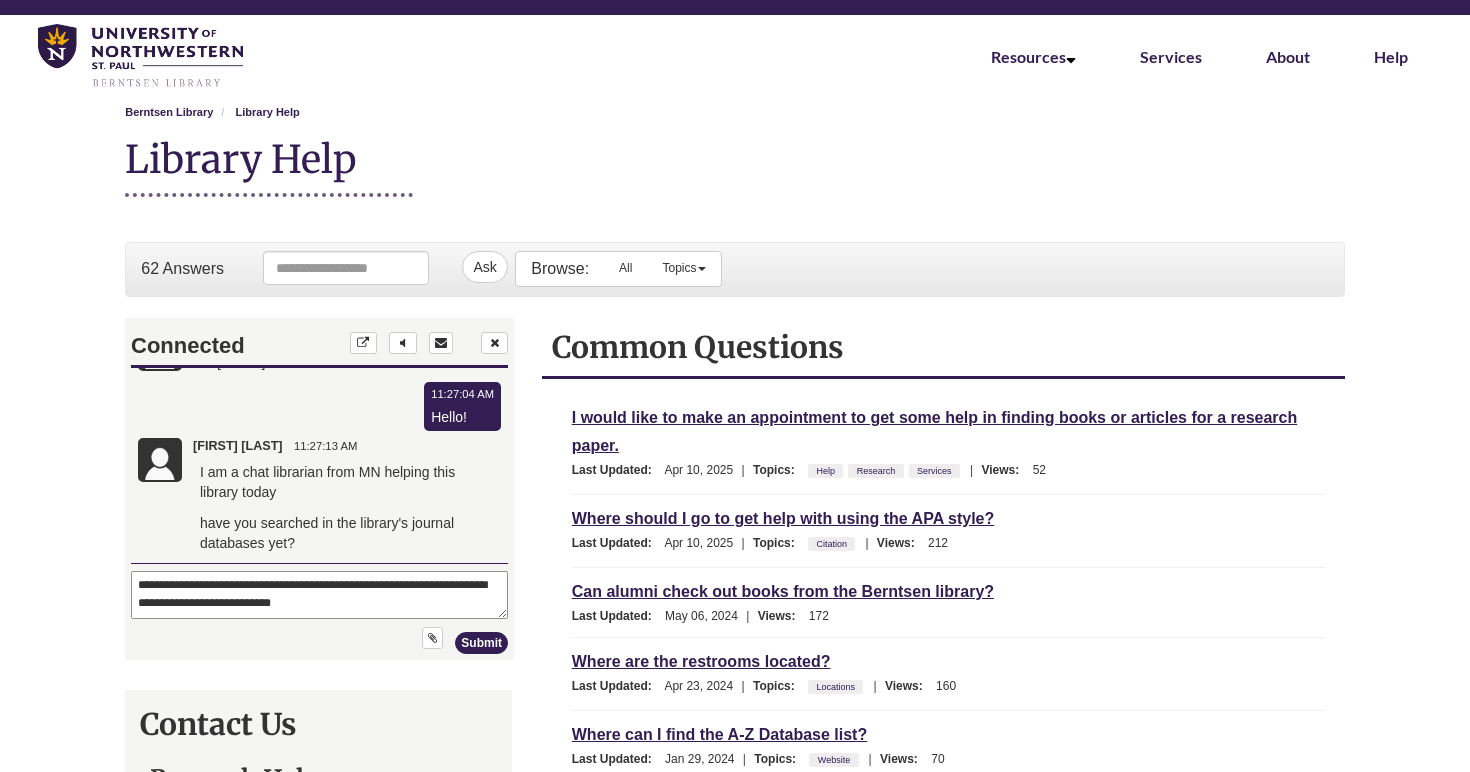 paste on "**********" 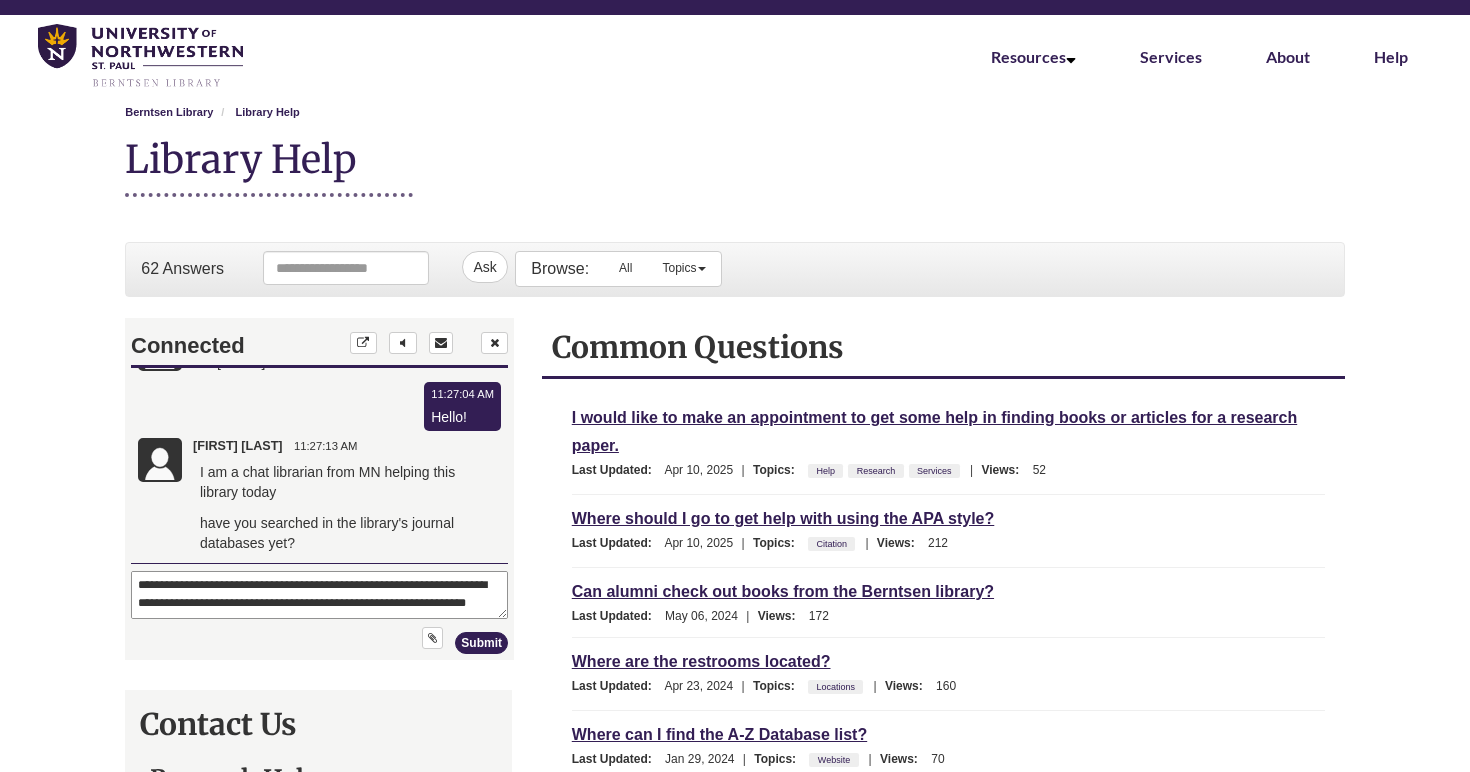 type on "**********" 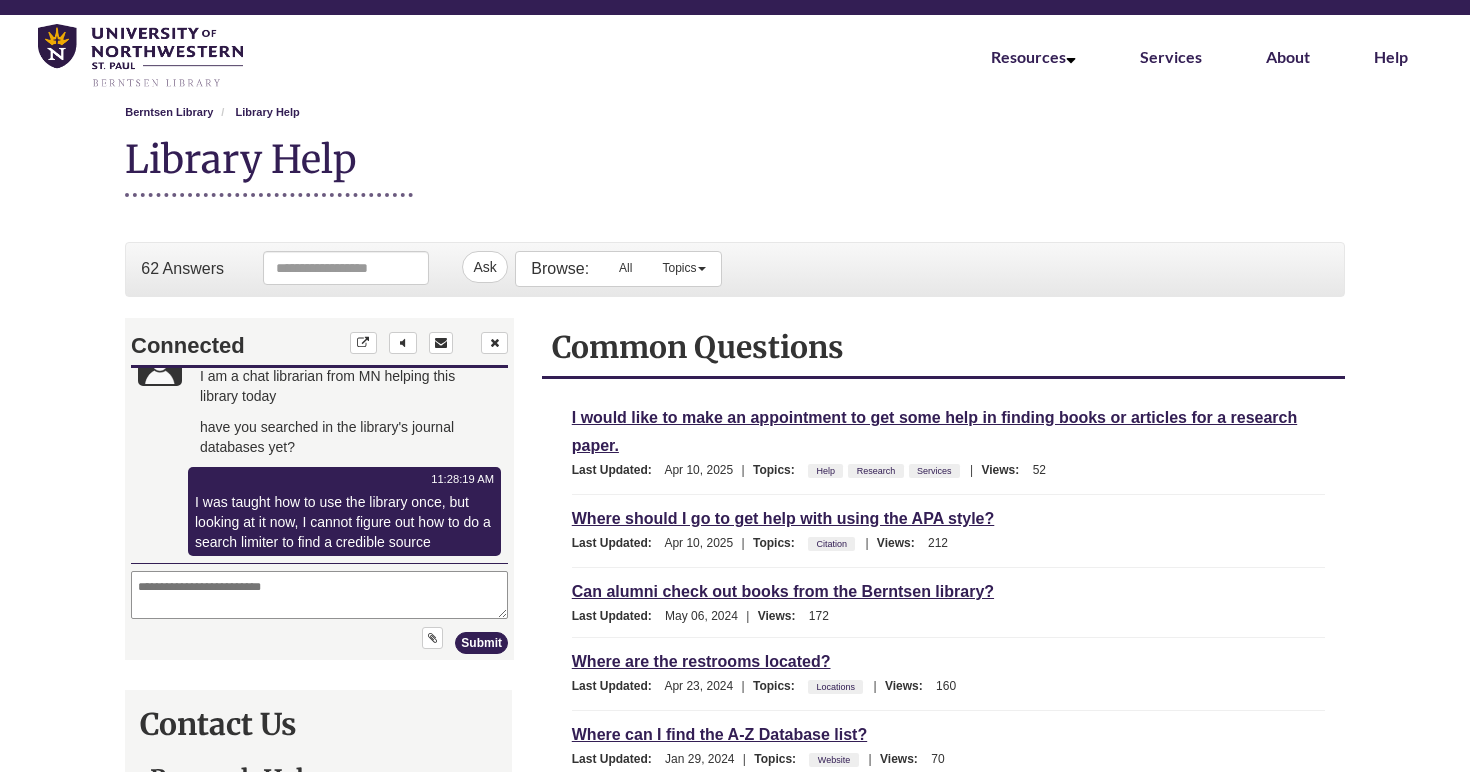 scroll, scrollTop: 1075, scrollLeft: 0, axis: vertical 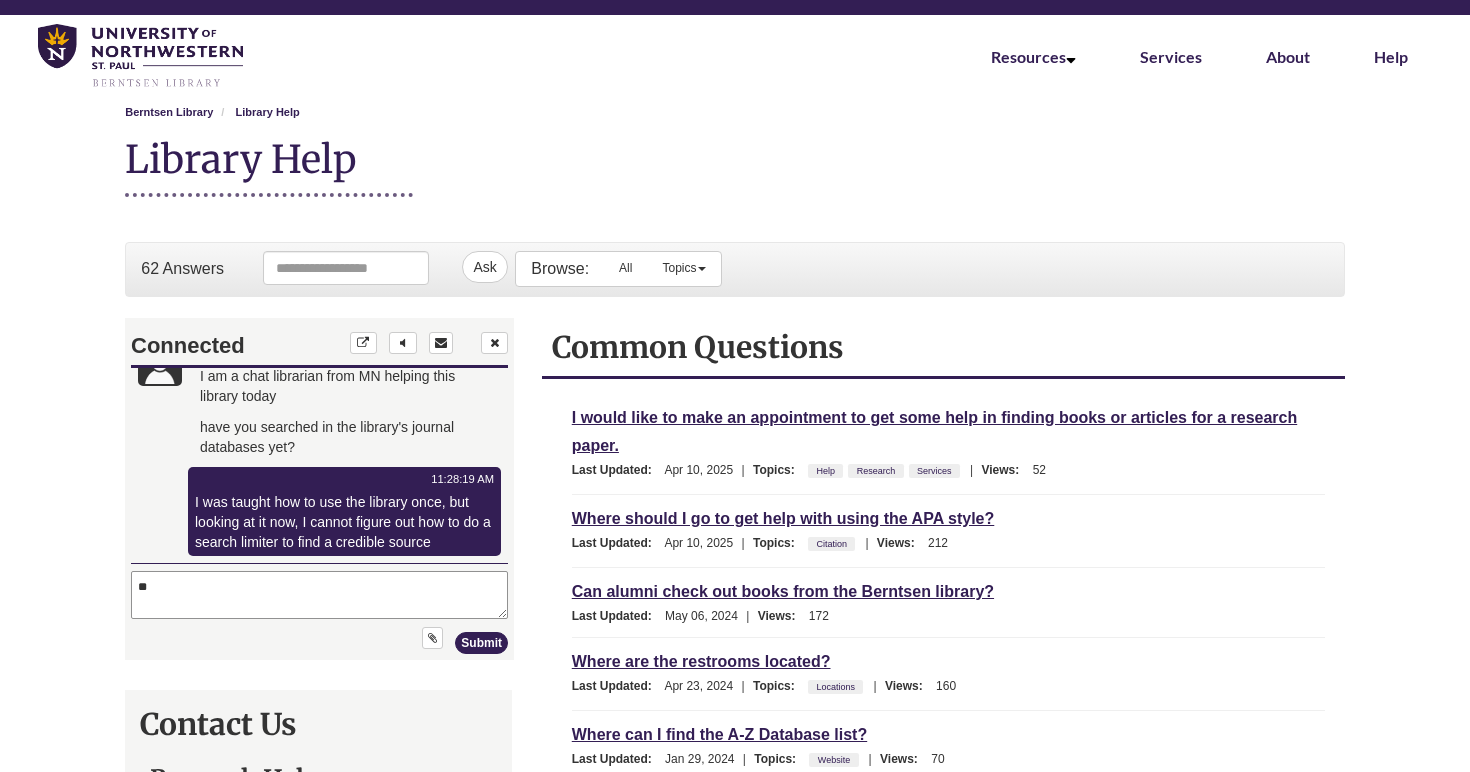type on "*" 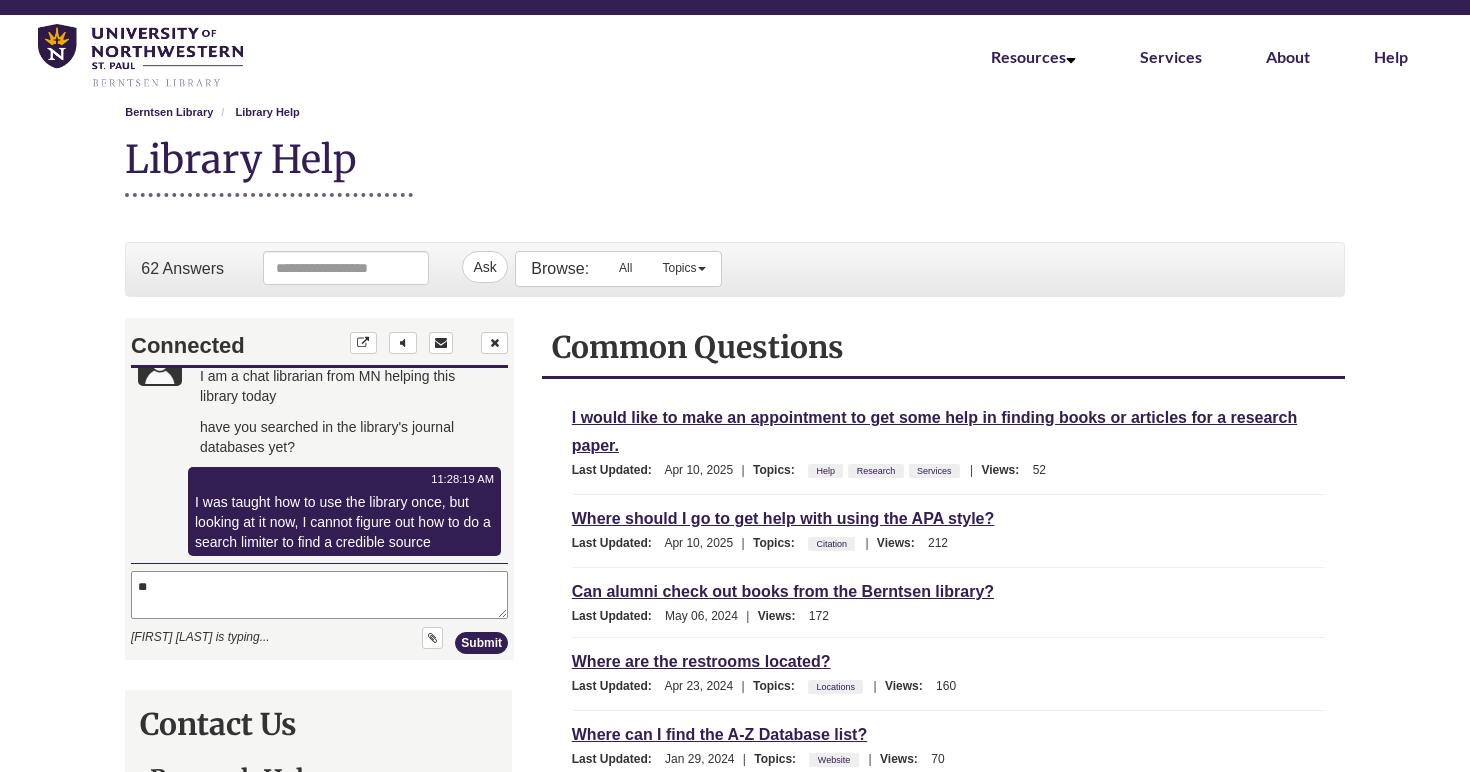 type on "*" 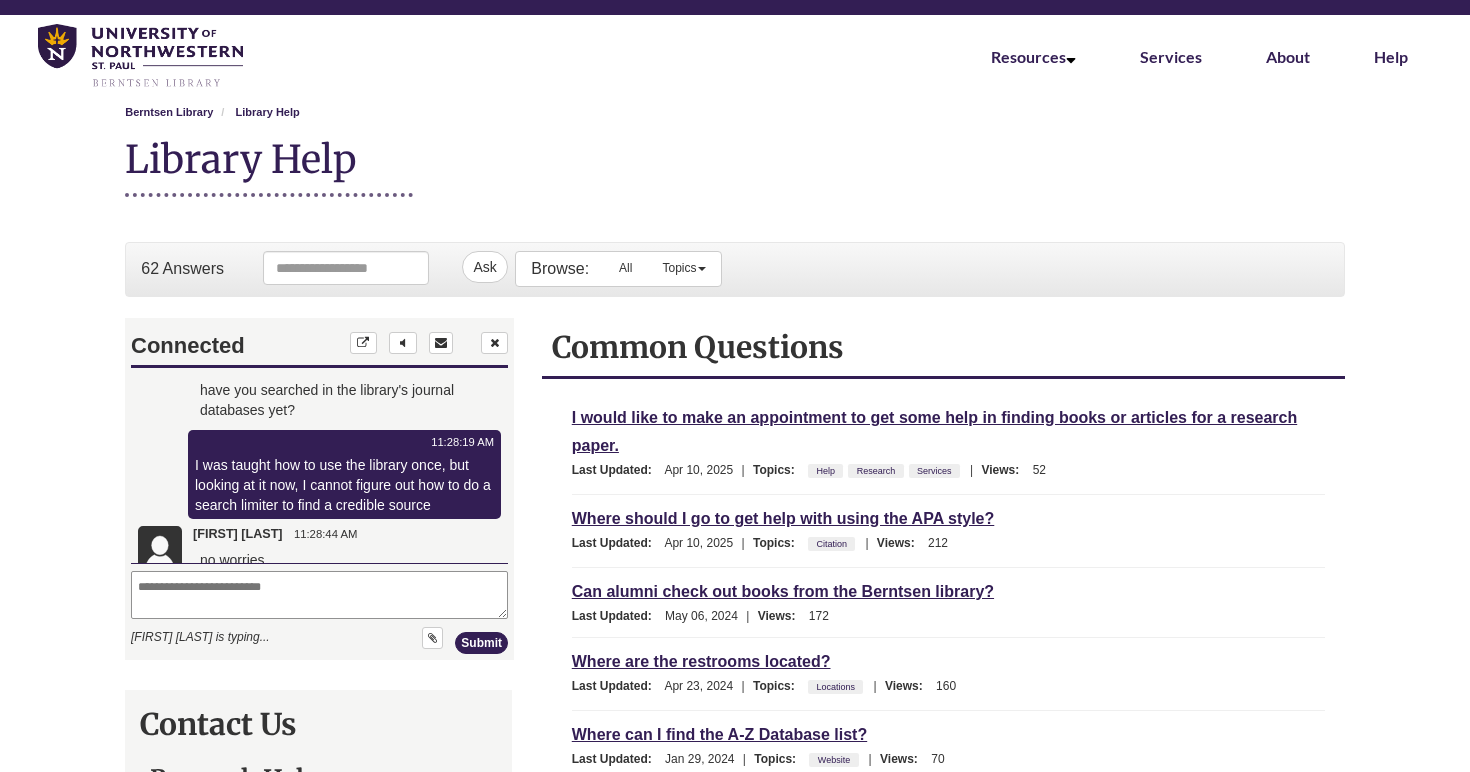 scroll, scrollTop: 1148, scrollLeft: 0, axis: vertical 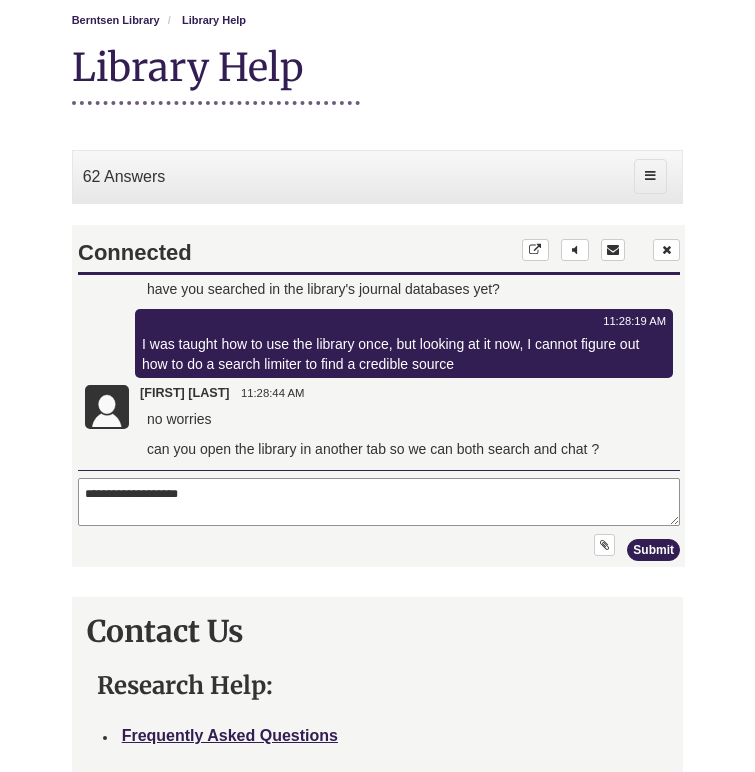 click on "**********" at bounding box center [378, 502] 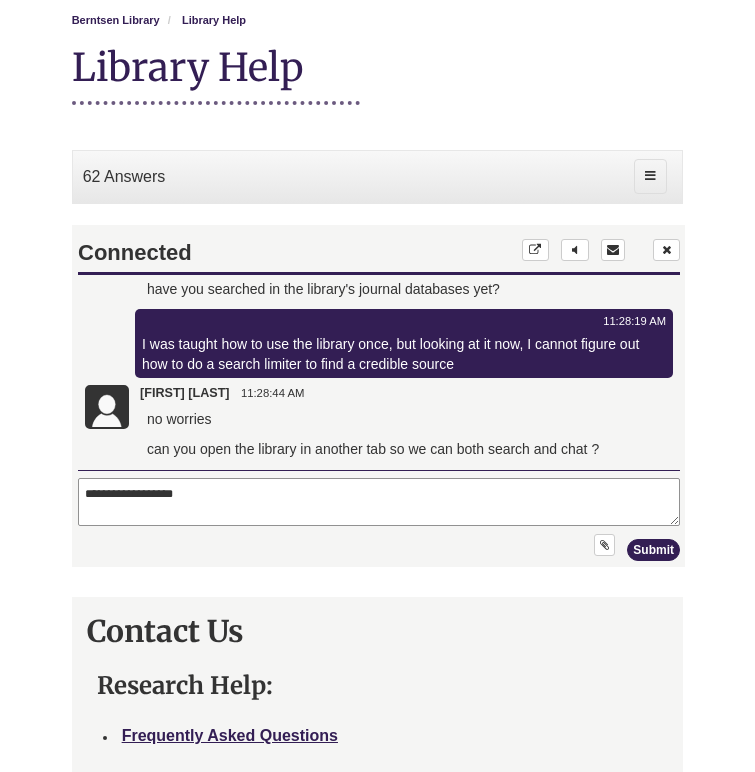 type on "**********" 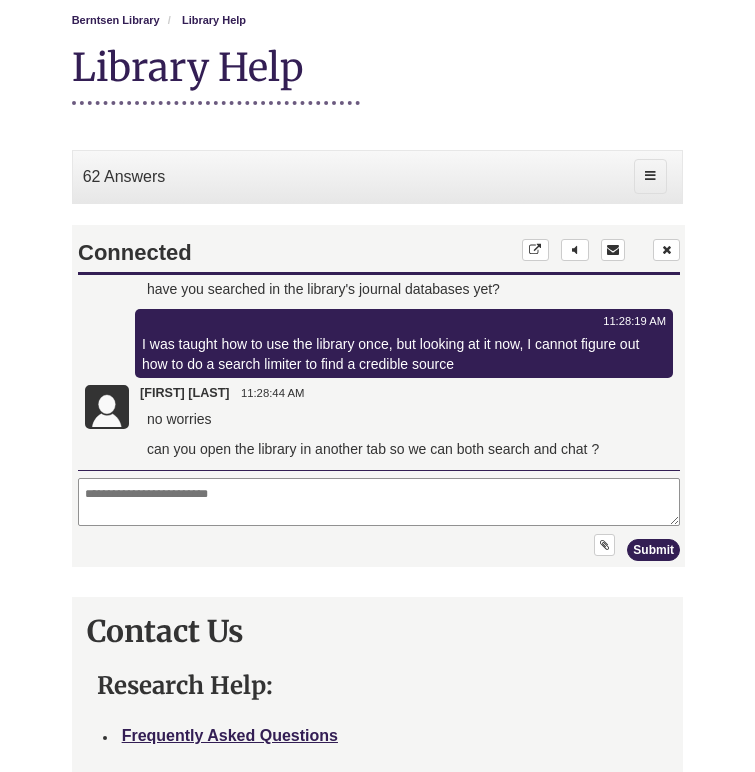 scroll, scrollTop: 1040, scrollLeft: 0, axis: vertical 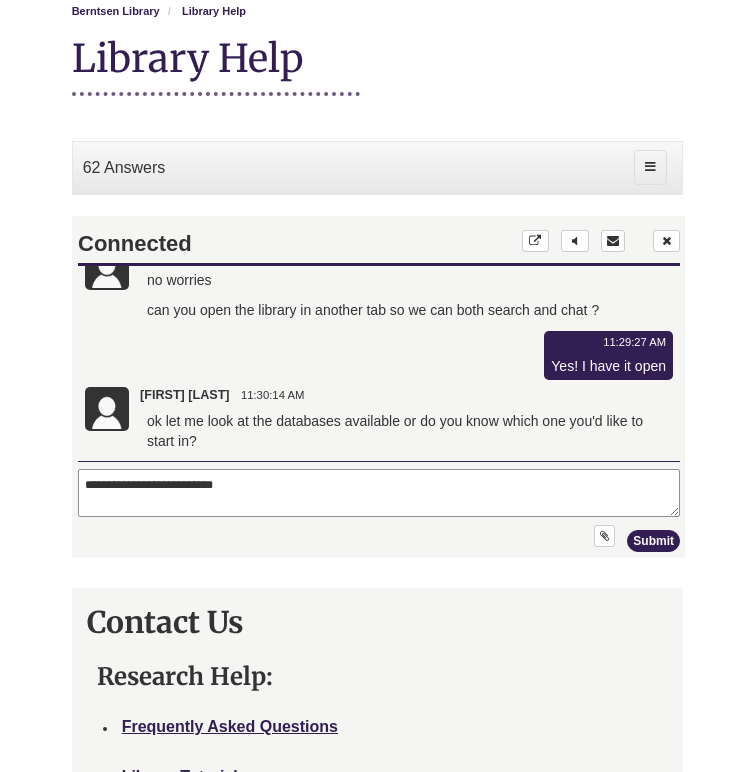 click on "**********" at bounding box center [378, 493] 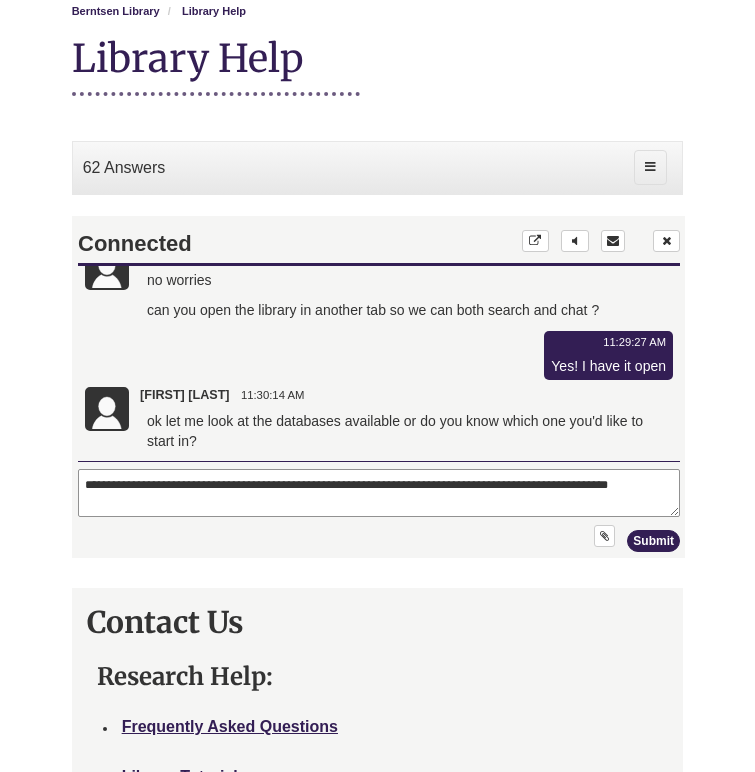type on "**********" 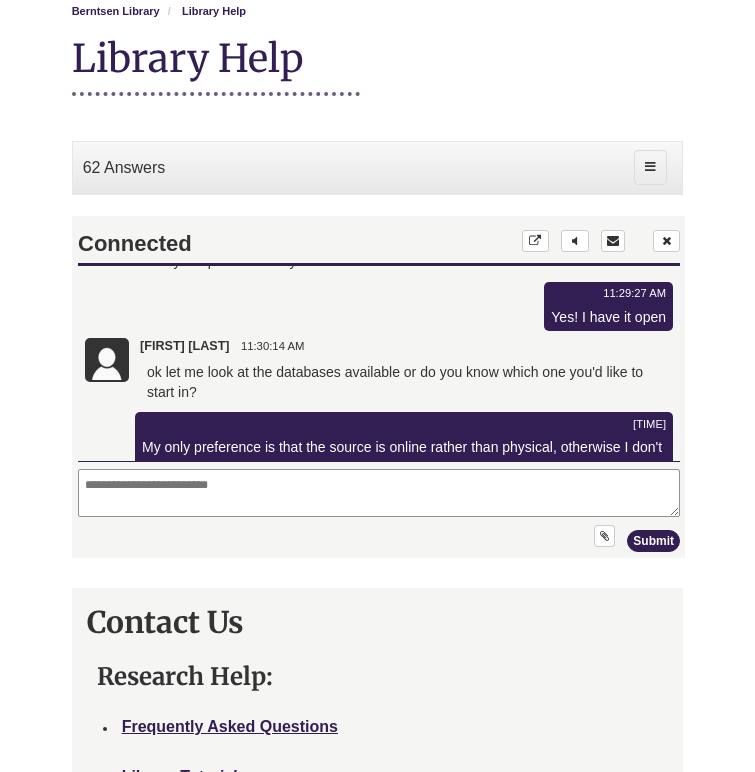 scroll, scrollTop: 1191, scrollLeft: 0, axis: vertical 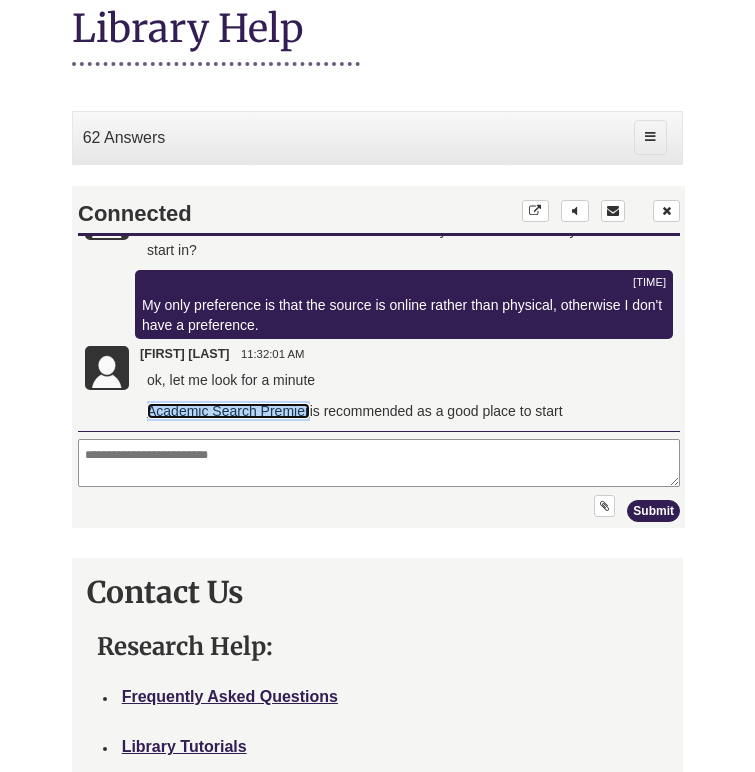 copy on "Academic Search Premier" 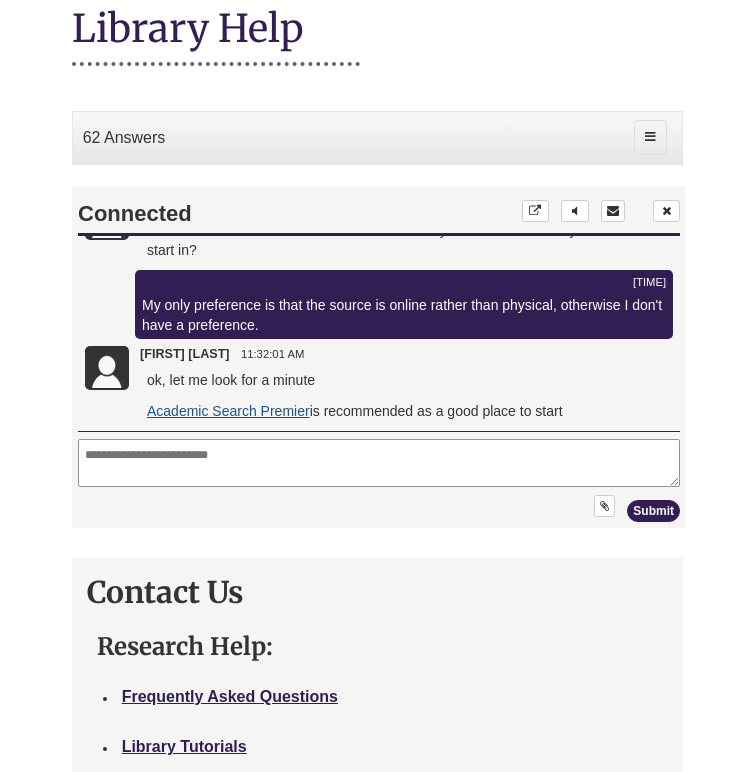 click at bounding box center [378, 463] 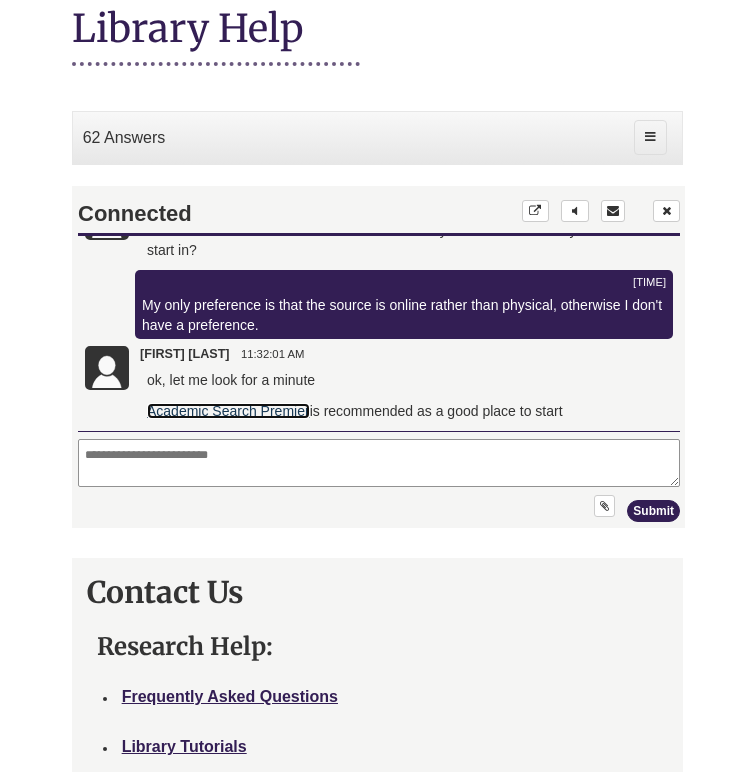 click on "Academic Search Premier" at bounding box center [227, 411] 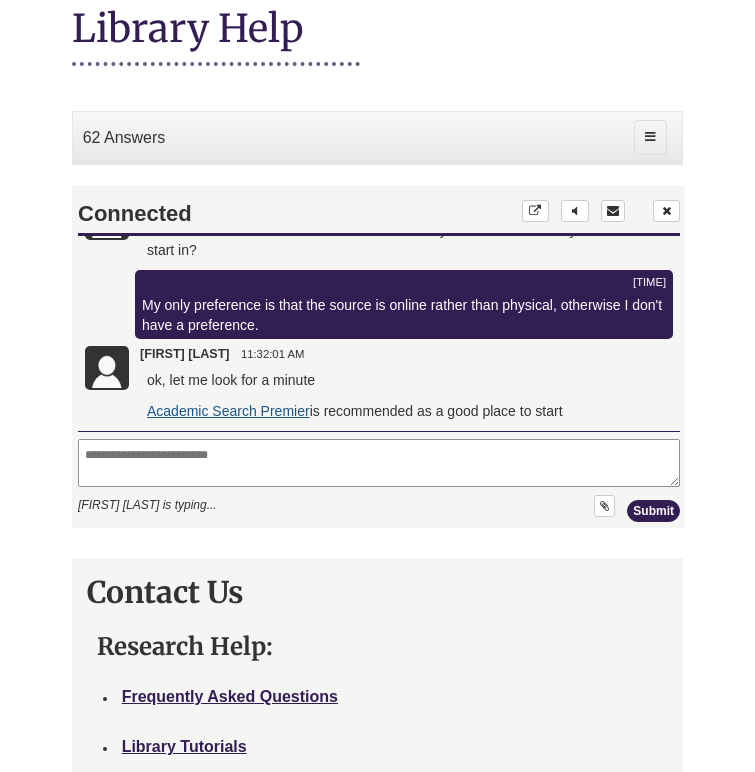 click at bounding box center [378, 463] 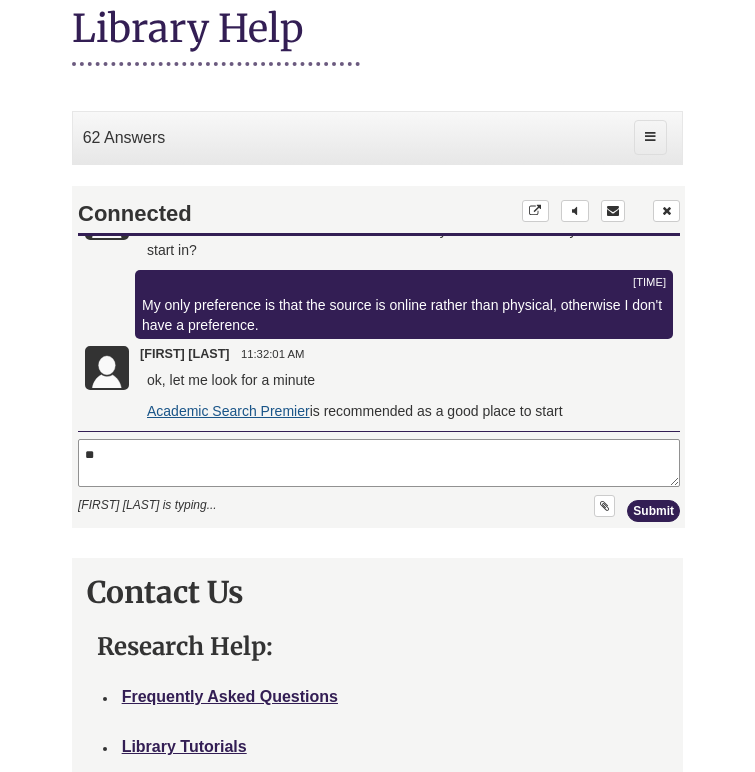 type on "*" 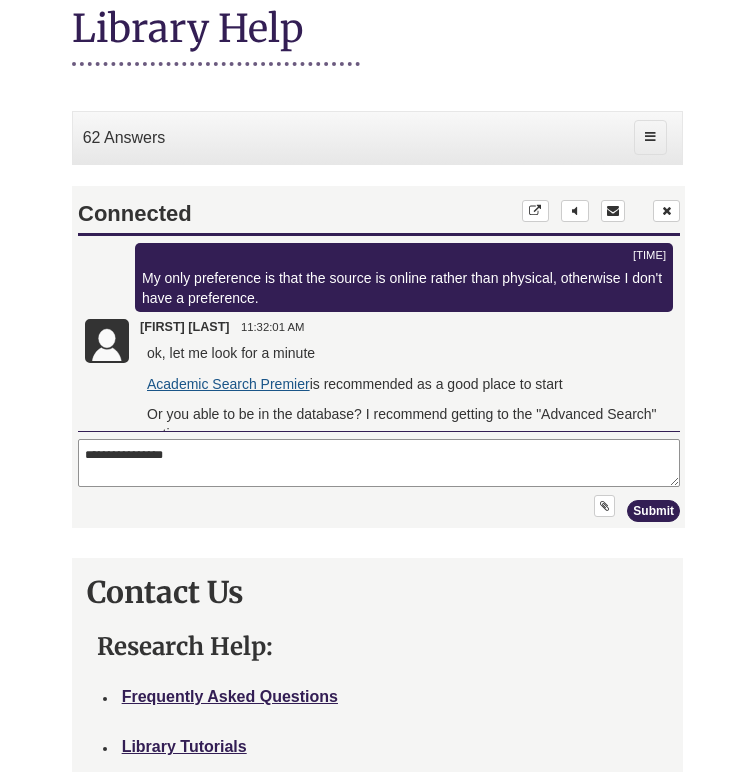 scroll, scrollTop: 1327, scrollLeft: 0, axis: vertical 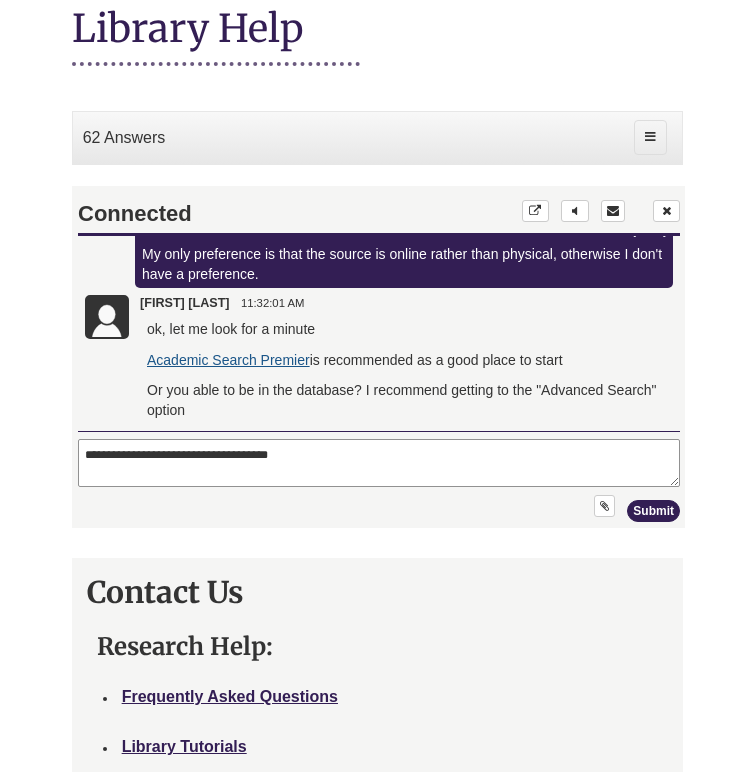 type on "**********" 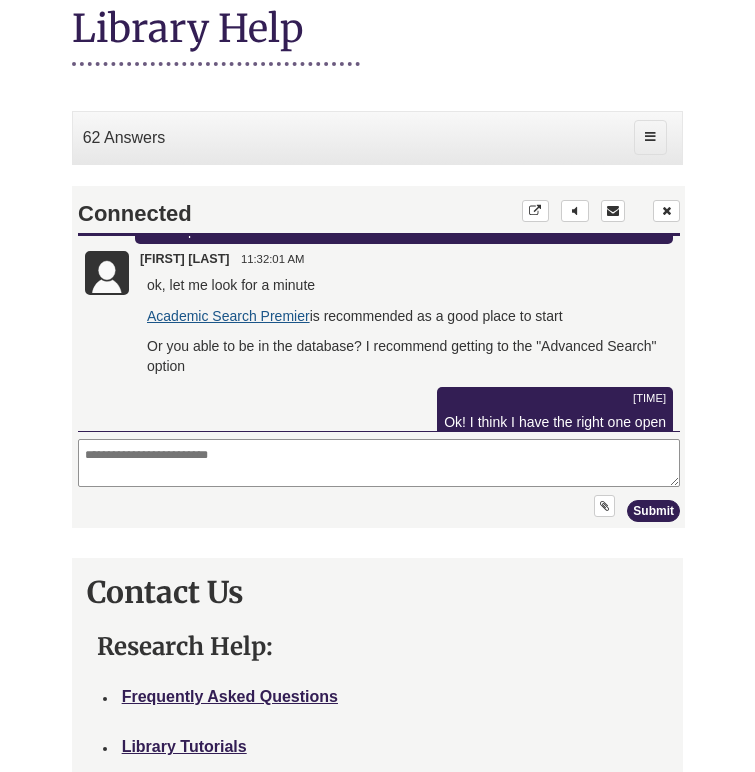 scroll, scrollTop: 1382, scrollLeft: 0, axis: vertical 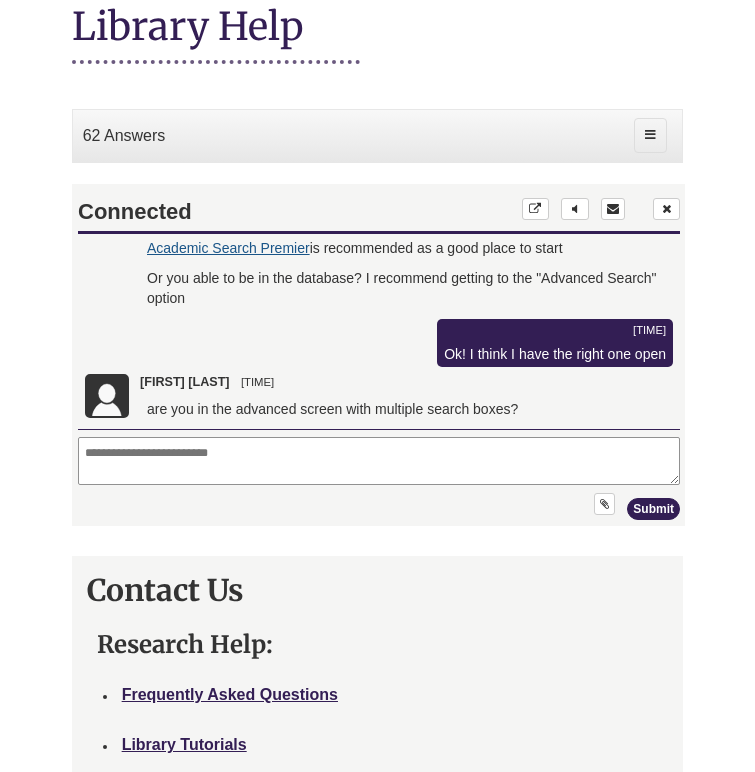 click at bounding box center [378, 461] 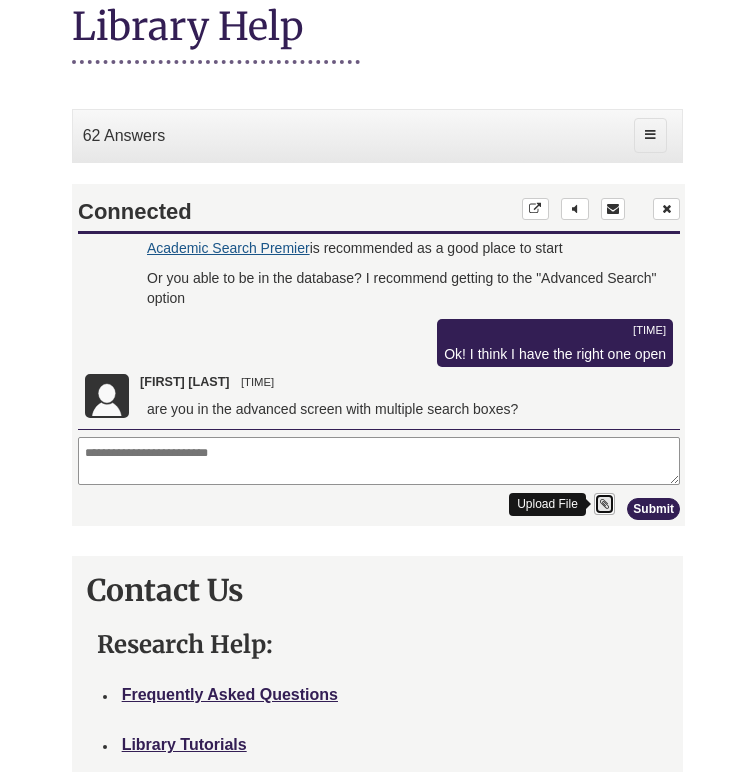 click at bounding box center (603, 504) 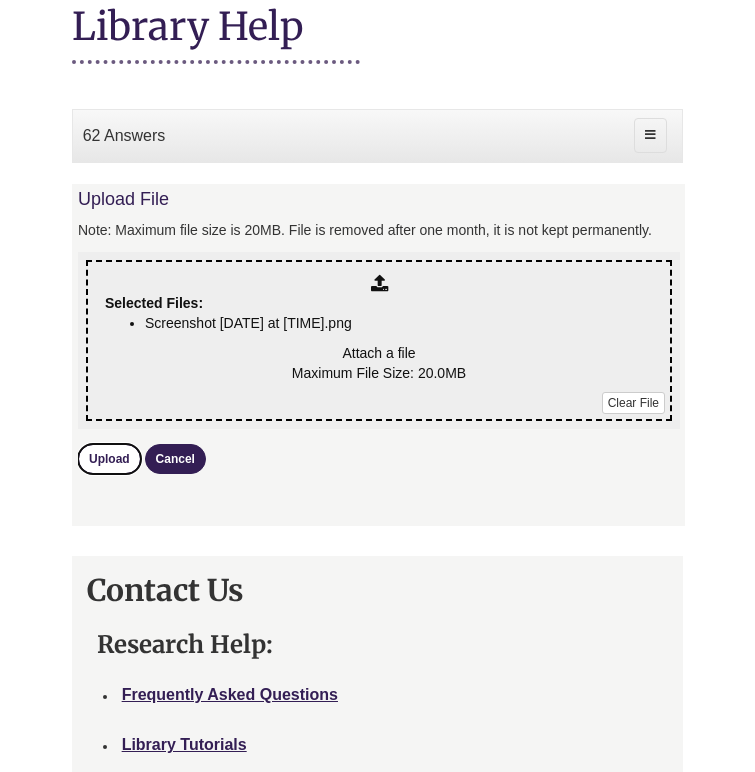 click on "Upload" at bounding box center [108, 459] 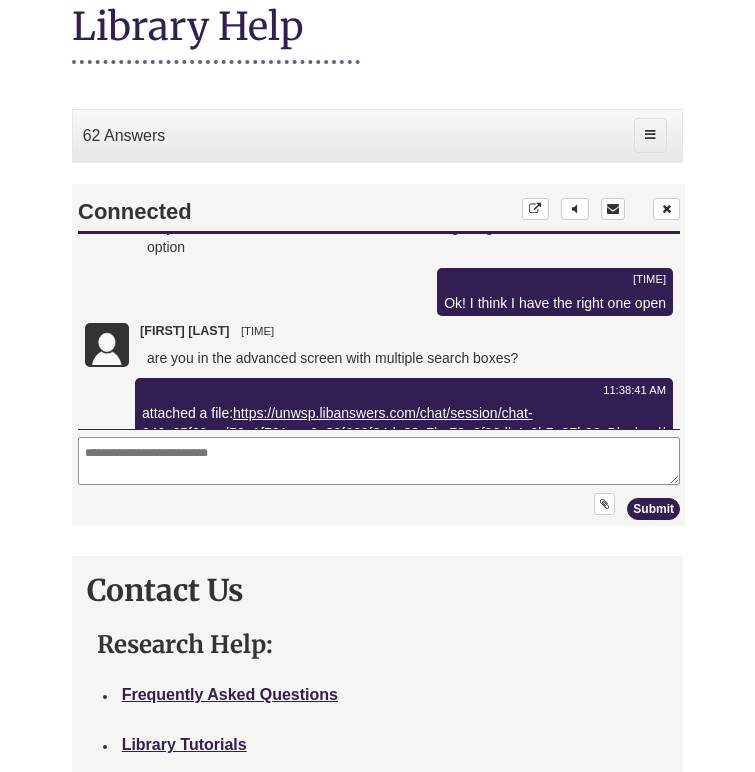 scroll, scrollTop: 1533, scrollLeft: 0, axis: vertical 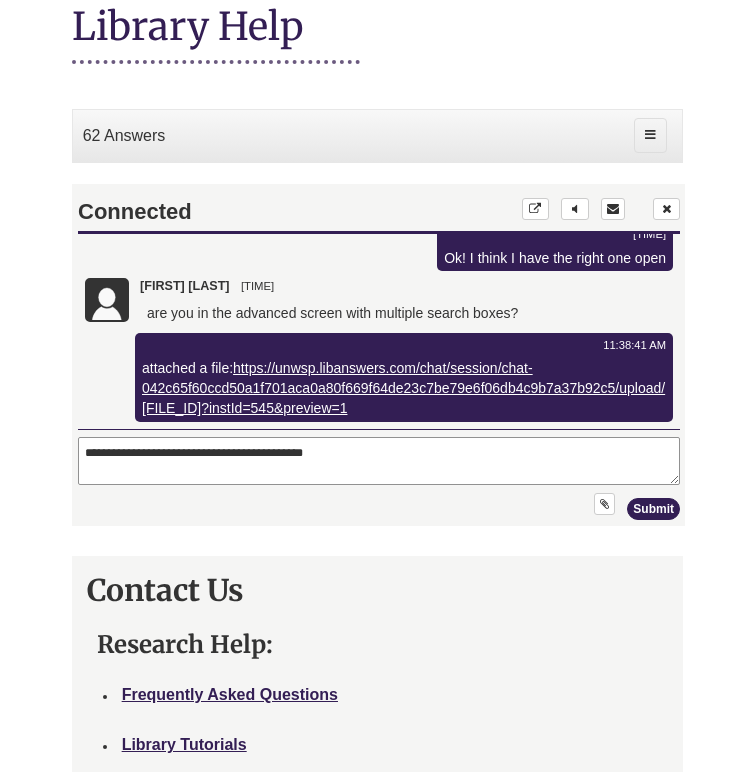 click on "**********" at bounding box center [378, 461] 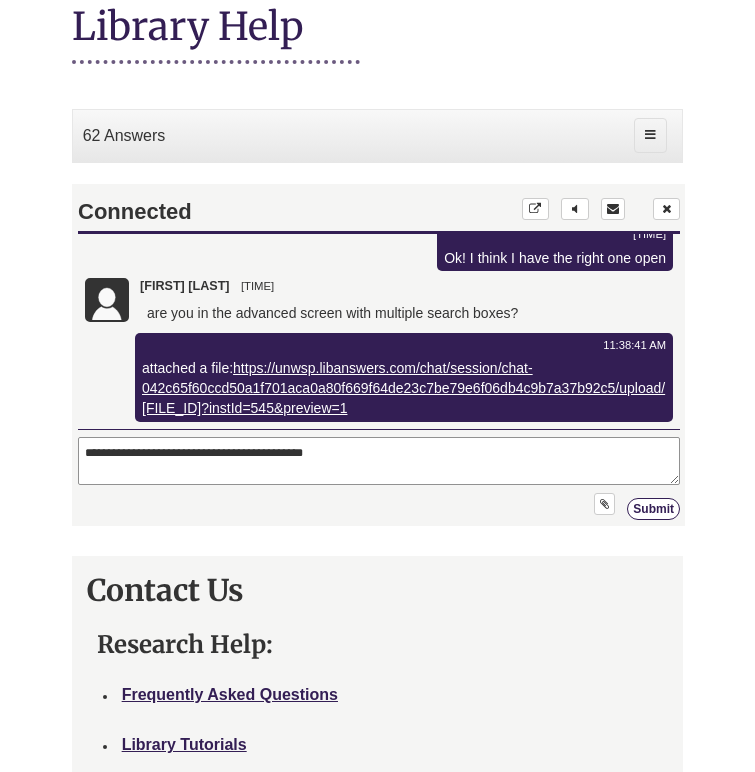 type on "**********" 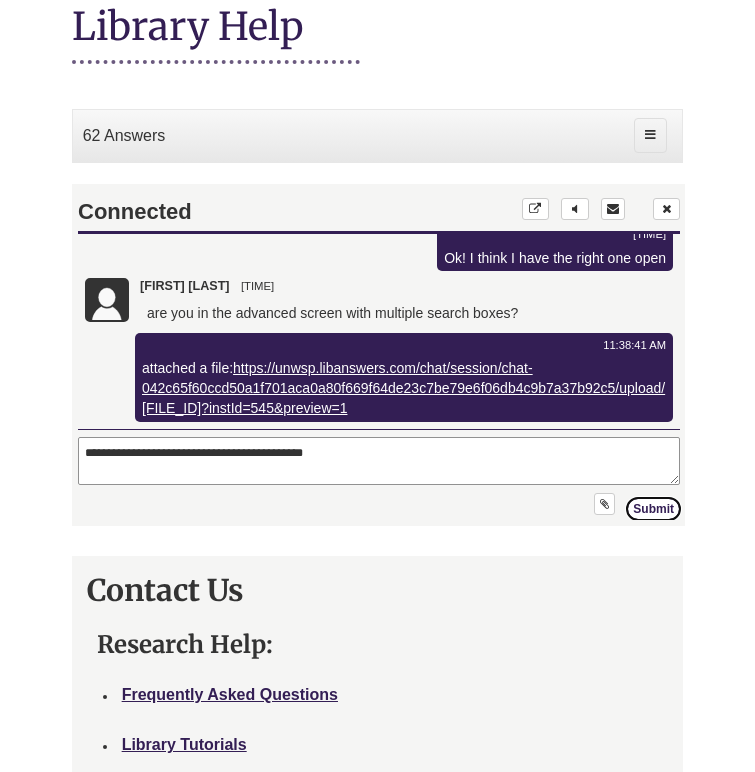 click on "Submit" at bounding box center (652, 509) 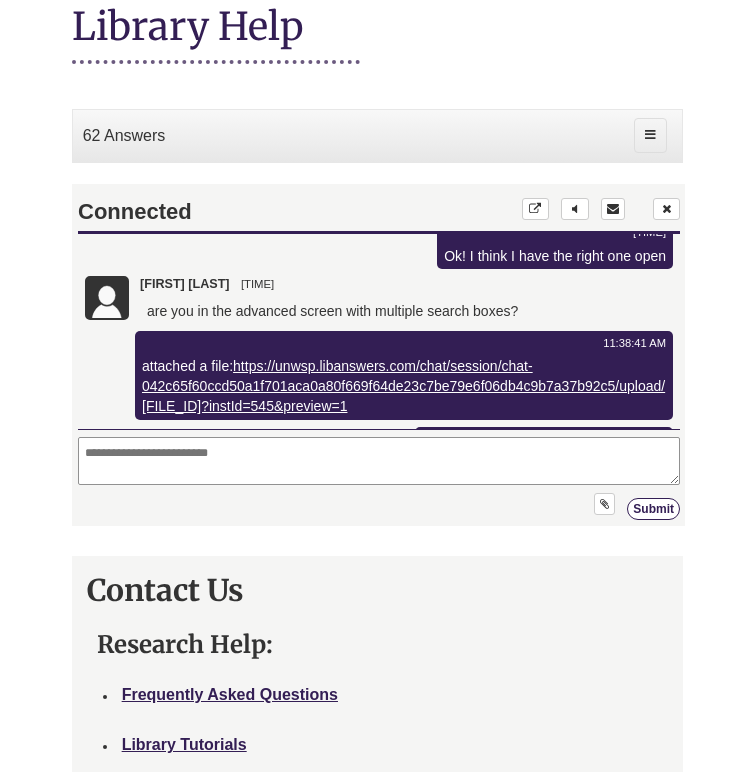 scroll, scrollTop: 1567, scrollLeft: 0, axis: vertical 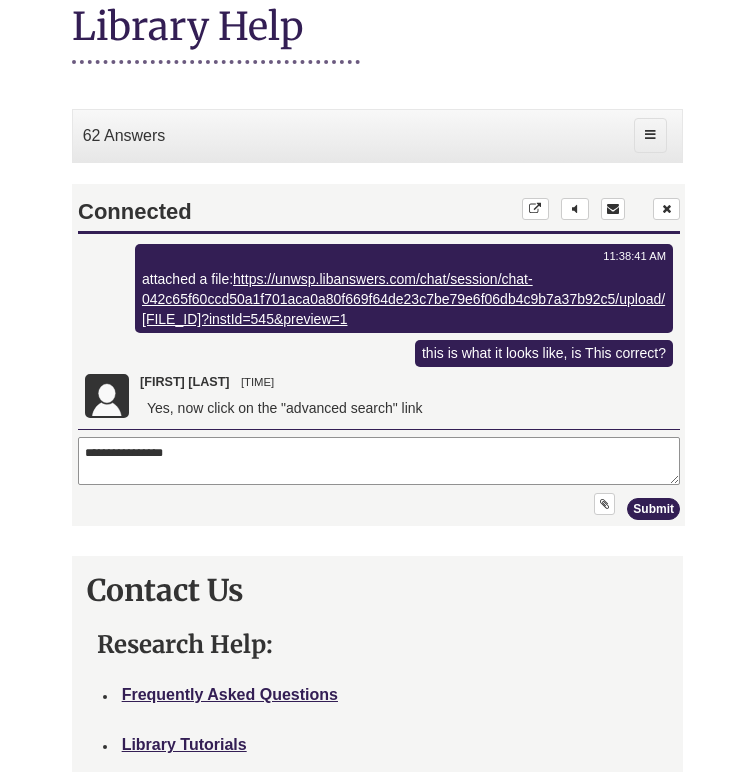type on "**********" 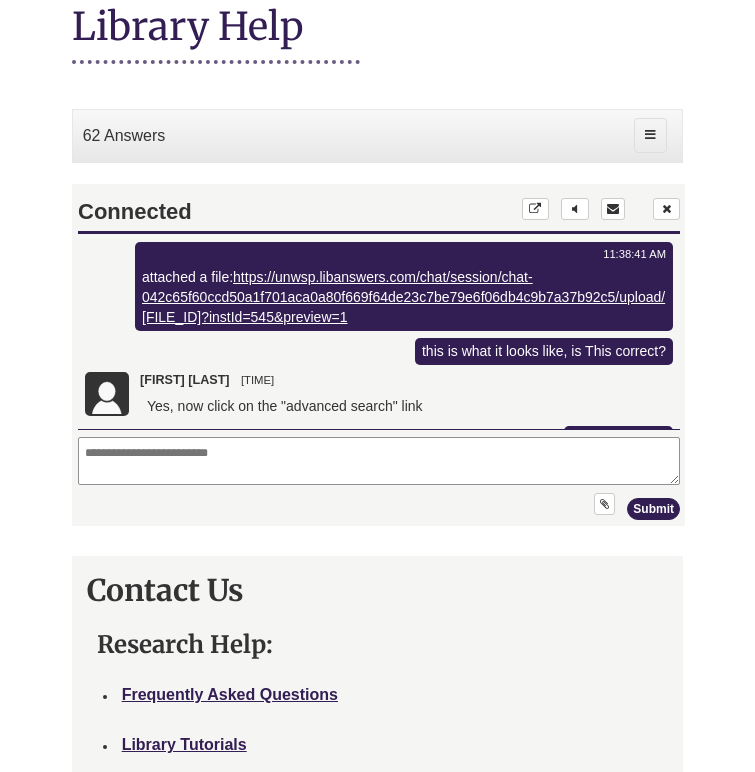 scroll, scrollTop: 1678, scrollLeft: 0, axis: vertical 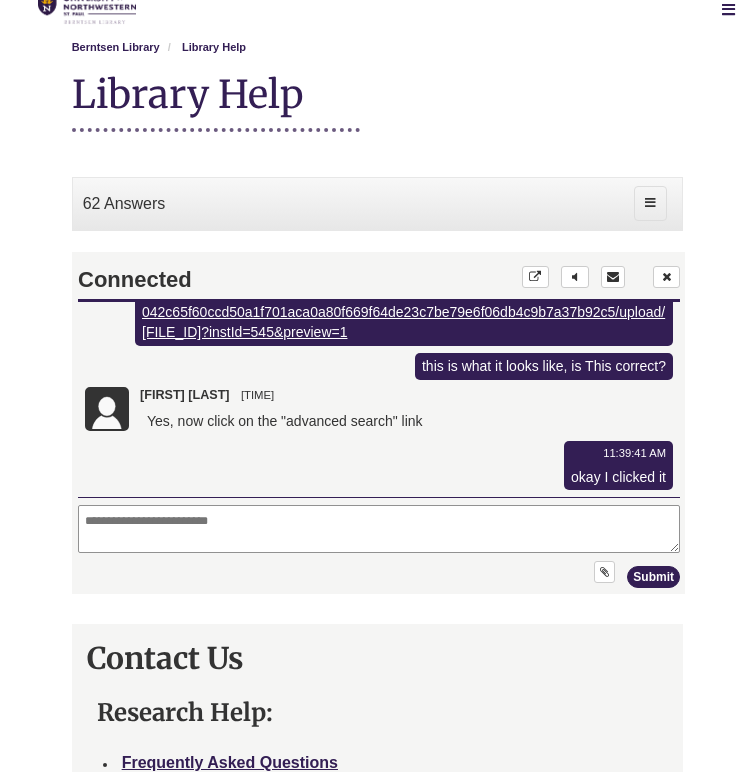 click on "Research Help:
Frequently Asked Questions
Library Tutorials
Chat with a Librarian
Schedule  a Research Appointment
Research Desk:
[PHONE]
Email:  [EMAIL]
Text a Librarian:
[PHONE]
Library Account Help:
Circulation Desk:
[PHONE]
Email:   [EMAIL]" at bounding box center [378, 799] 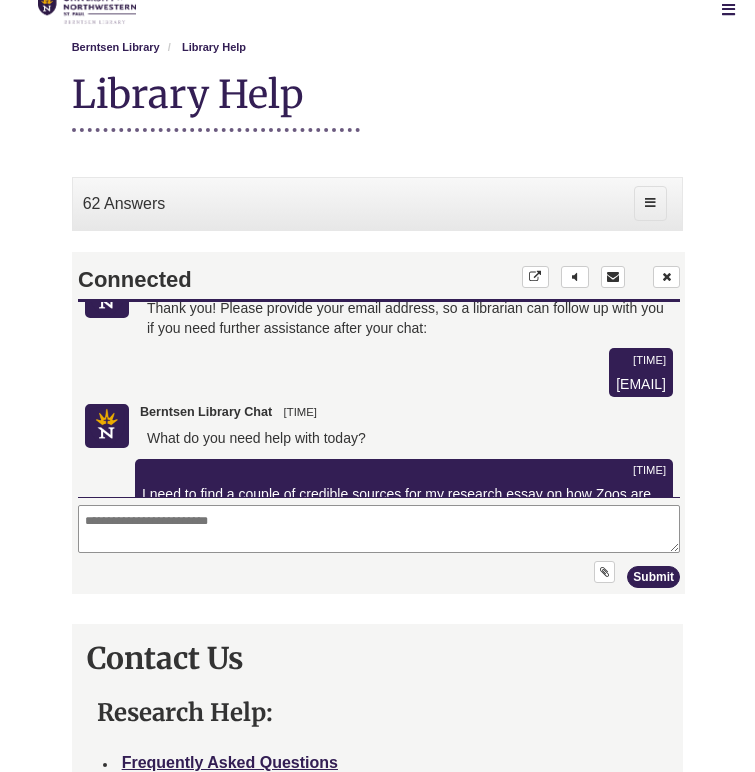 scroll, scrollTop: 1733, scrollLeft: 0, axis: vertical 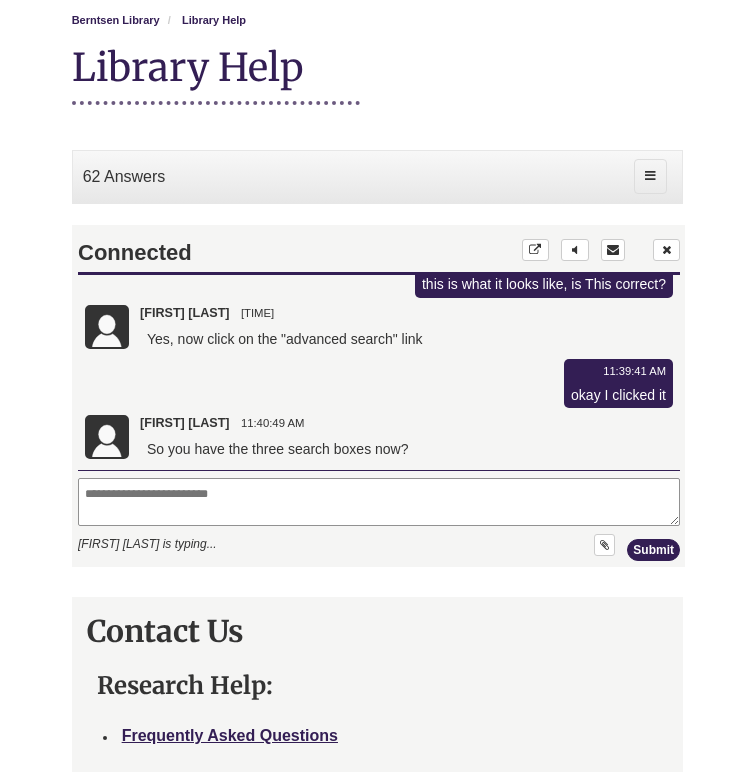 click at bounding box center [378, 502] 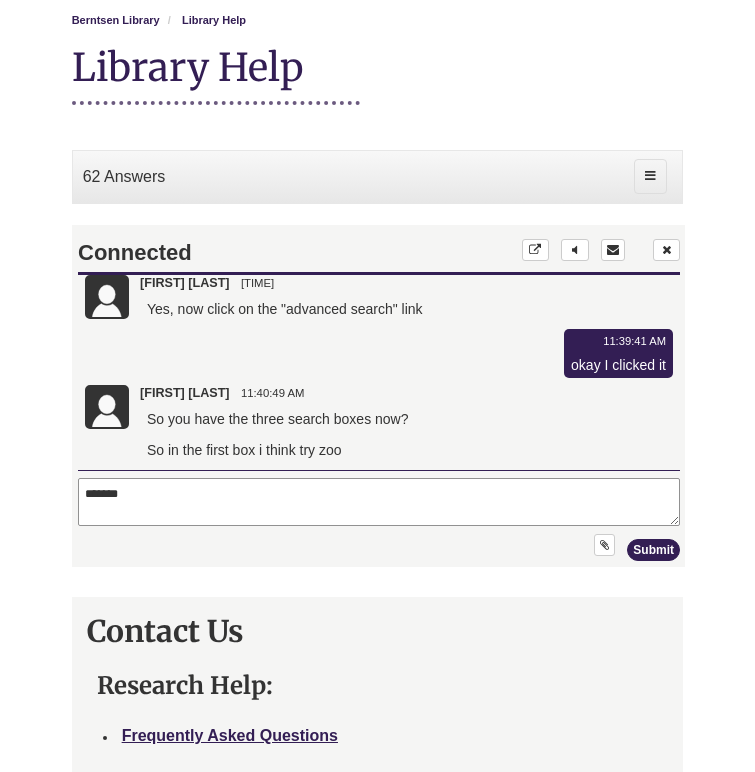 type on "********" 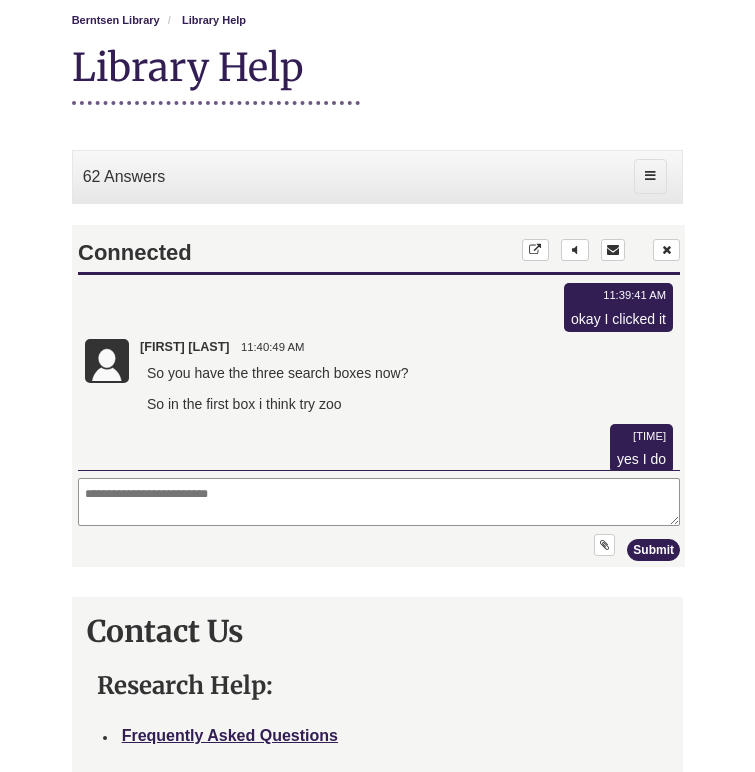 scroll, scrollTop: 1819, scrollLeft: 0, axis: vertical 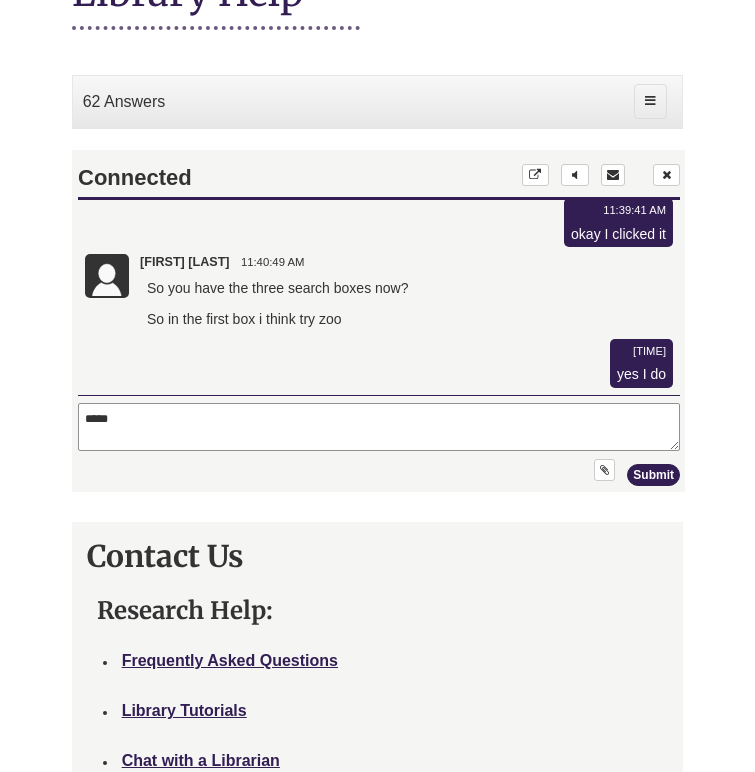 type on "****" 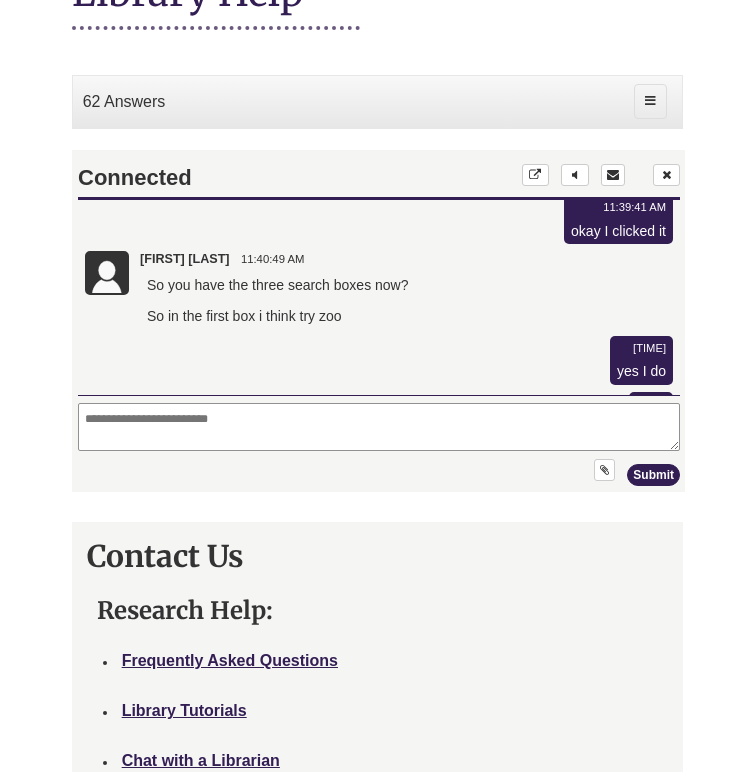 scroll, scrollTop: 1853, scrollLeft: 0, axis: vertical 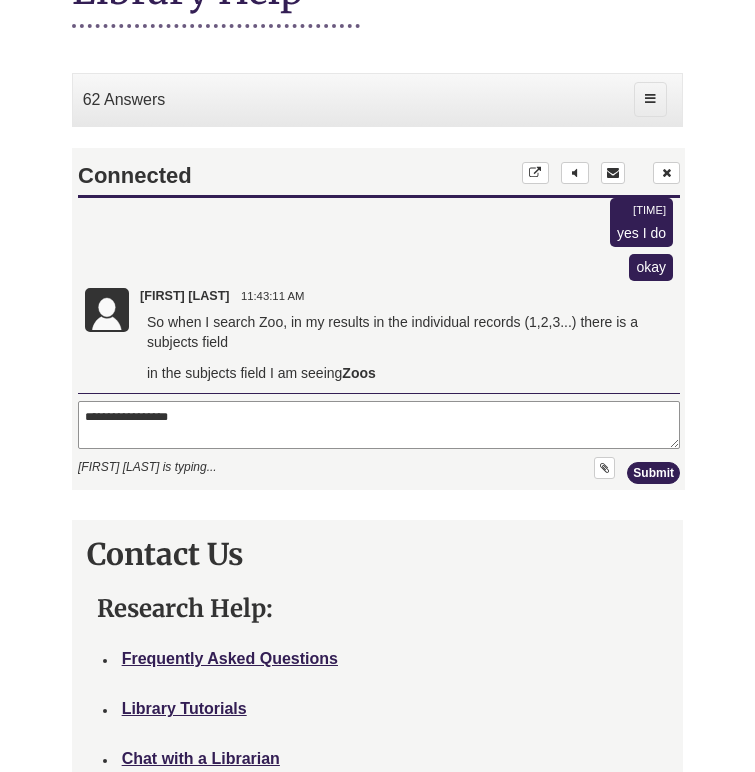 type on "**********" 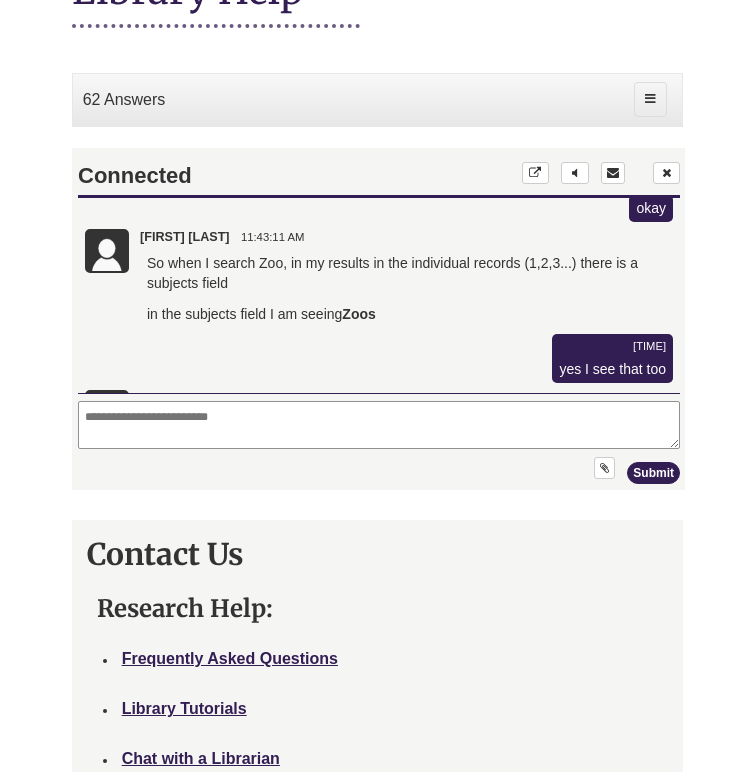 scroll, scrollTop: 2069, scrollLeft: 0, axis: vertical 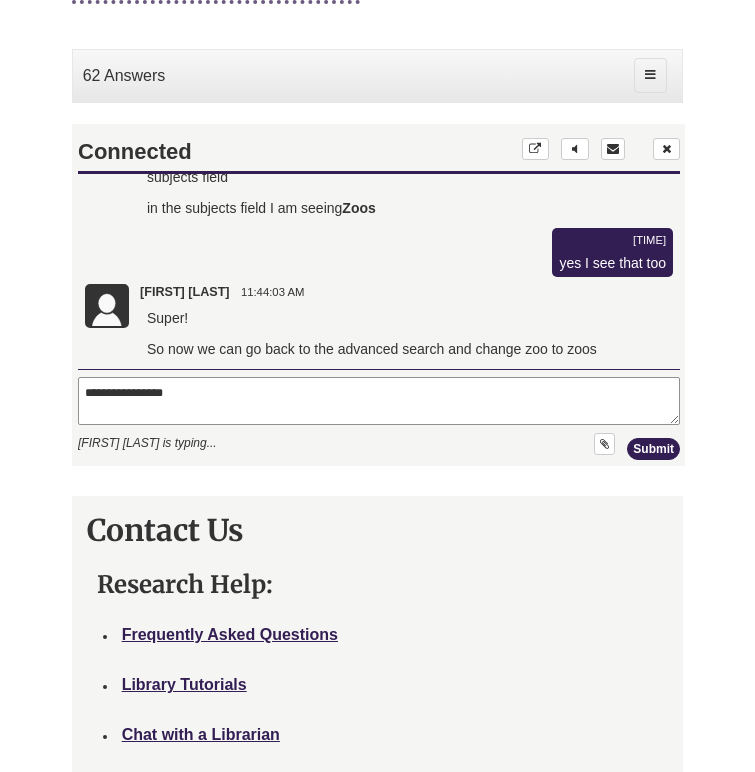 type on "**********" 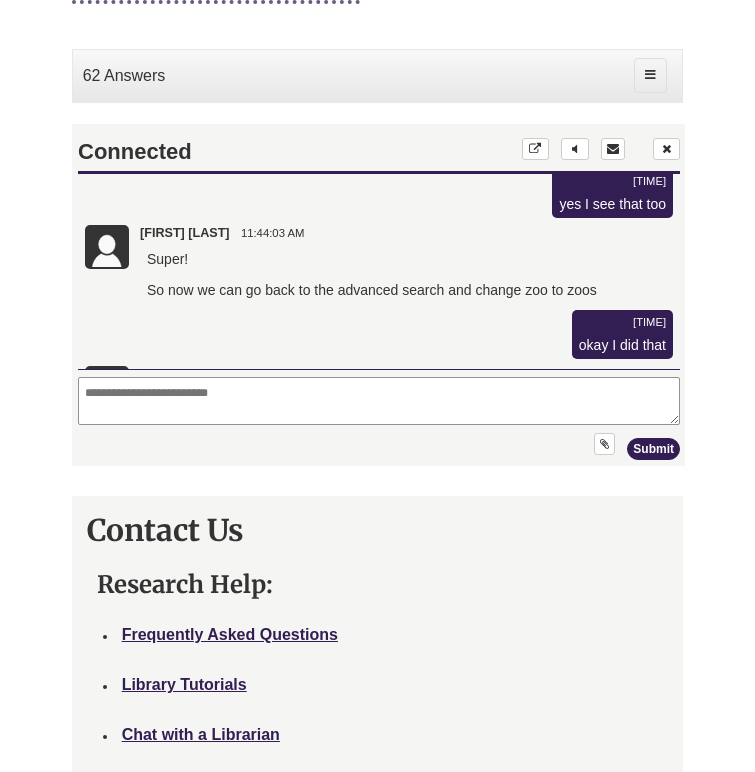 scroll, scrollTop: 2210, scrollLeft: 0, axis: vertical 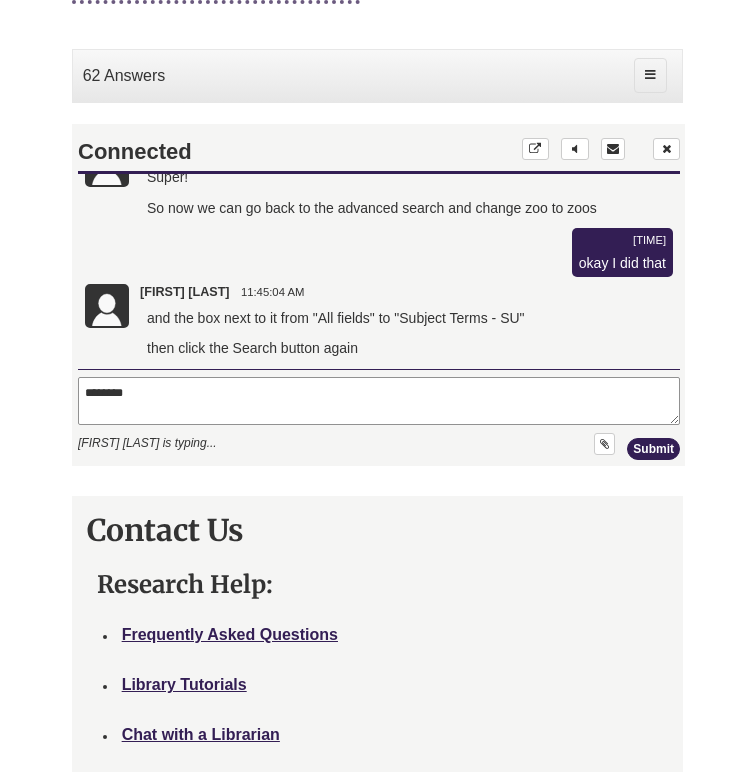 type on "*********" 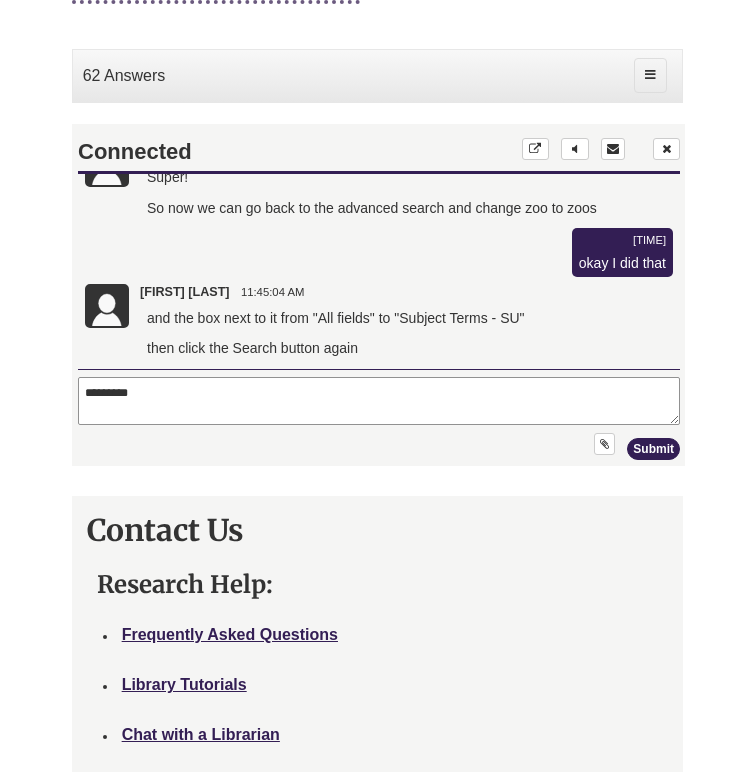 drag, startPoint x: 183, startPoint y: 400, endPoint x: -1, endPoint y: 398, distance: 184.01086 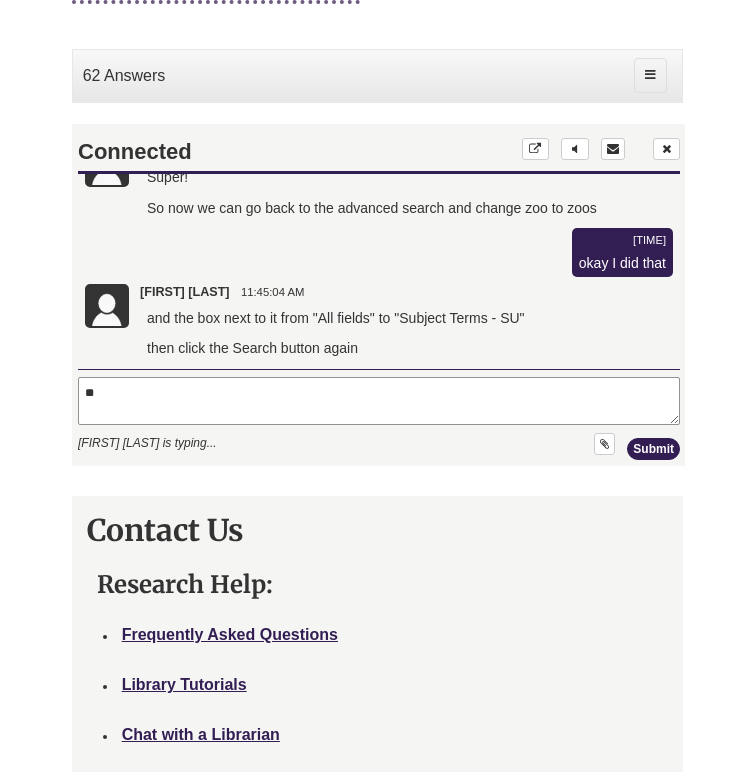 type on "*" 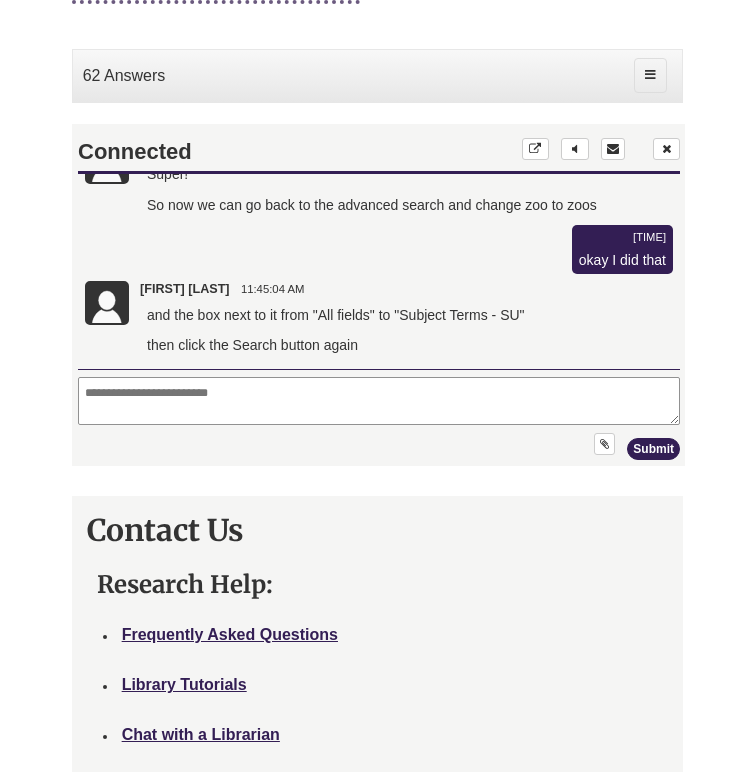 scroll, scrollTop: 2271, scrollLeft: 0, axis: vertical 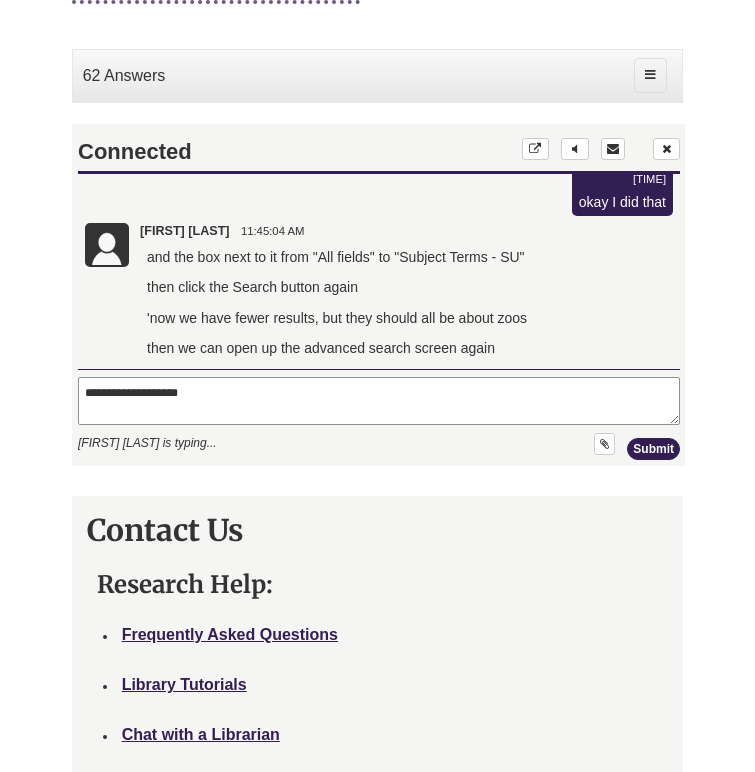 drag, startPoint x: 144, startPoint y: 393, endPoint x: 262, endPoint y: 393, distance: 118 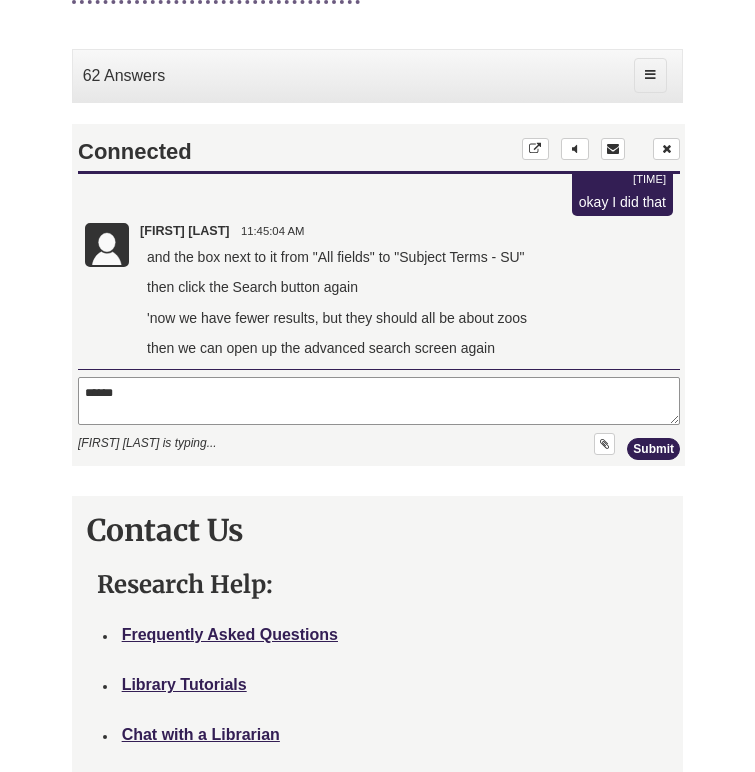 type on "*****" 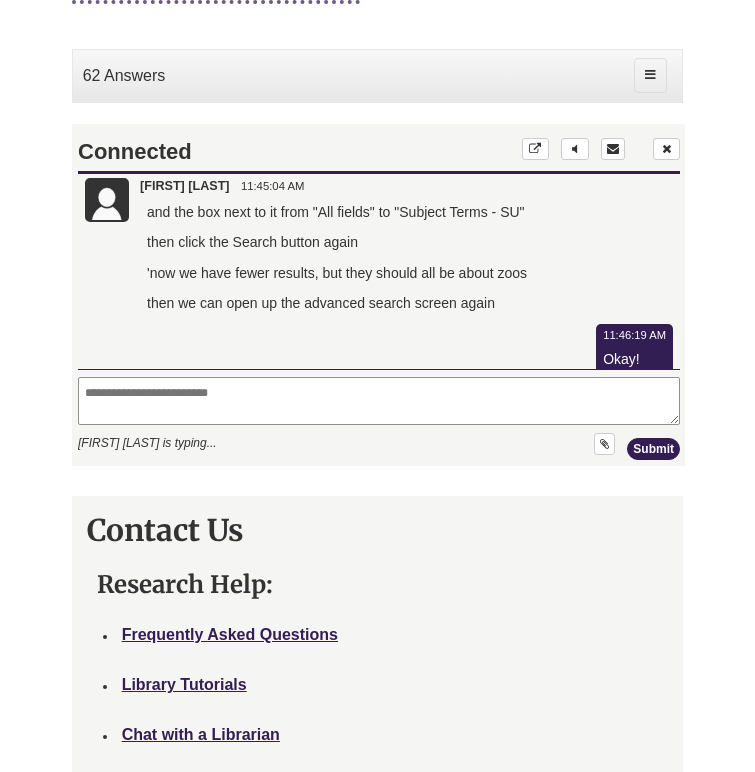 scroll, scrollTop: 2357, scrollLeft: 0, axis: vertical 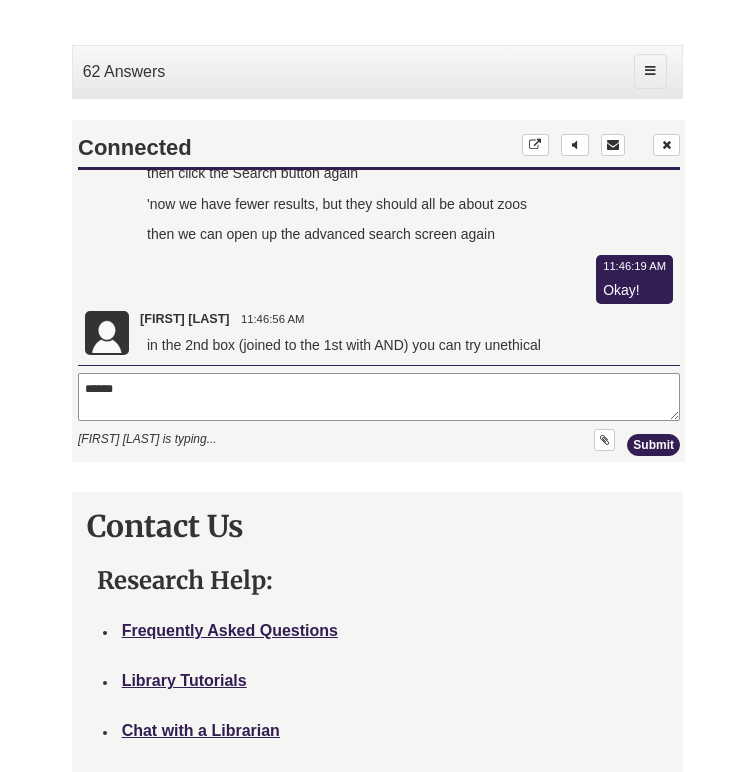 type on "*******" 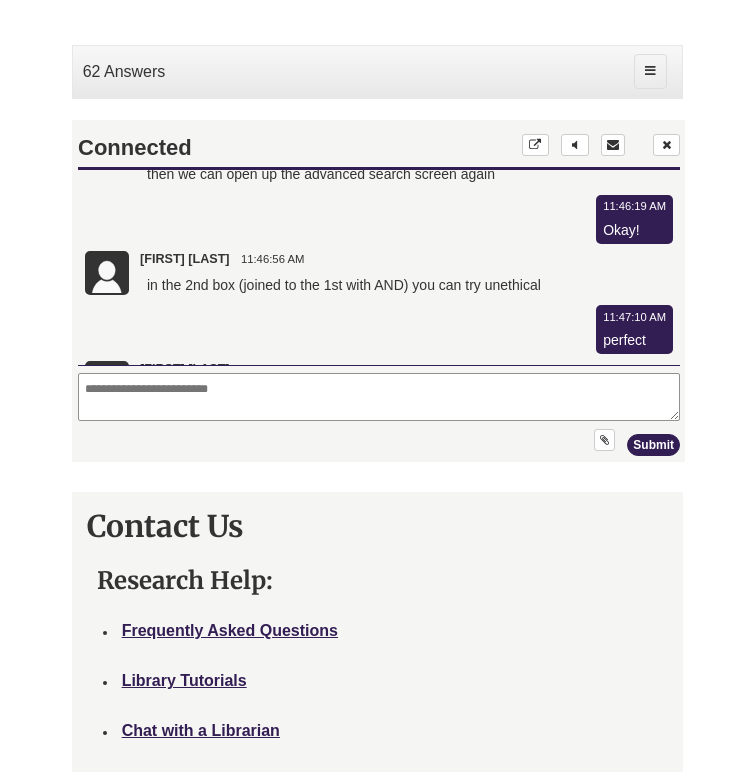 scroll, scrollTop: 2523, scrollLeft: 0, axis: vertical 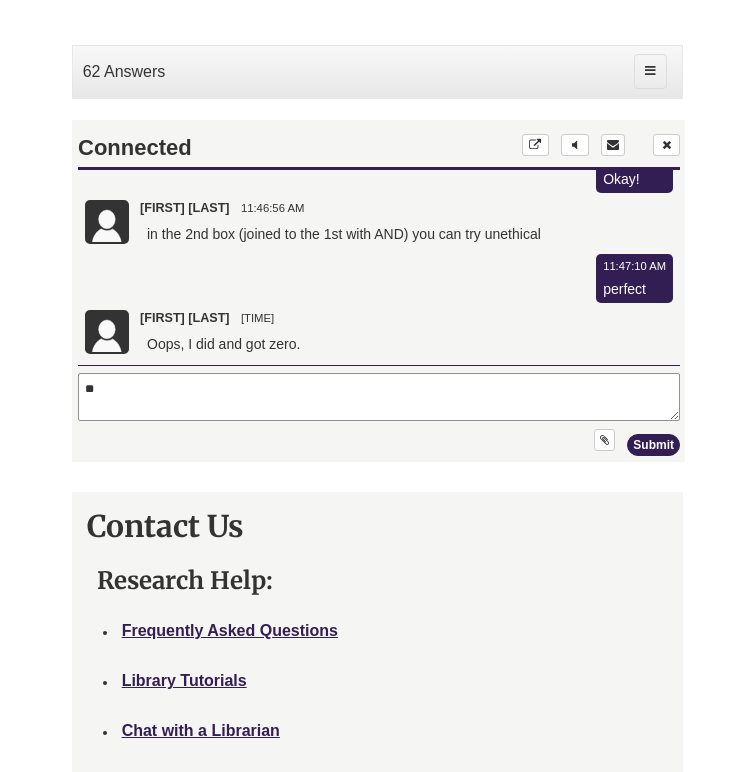 type on "*" 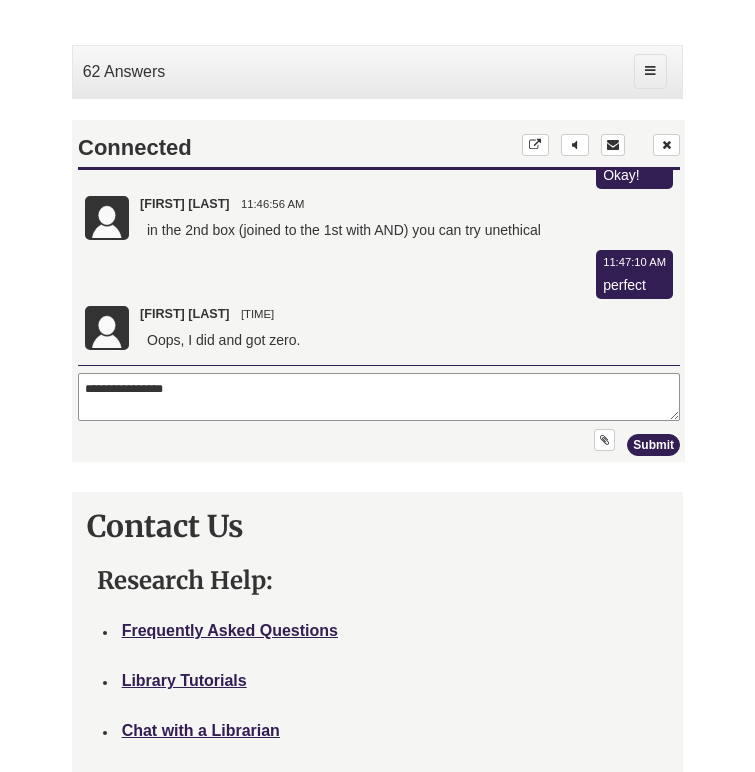 scroll, scrollTop: 2553, scrollLeft: 0, axis: vertical 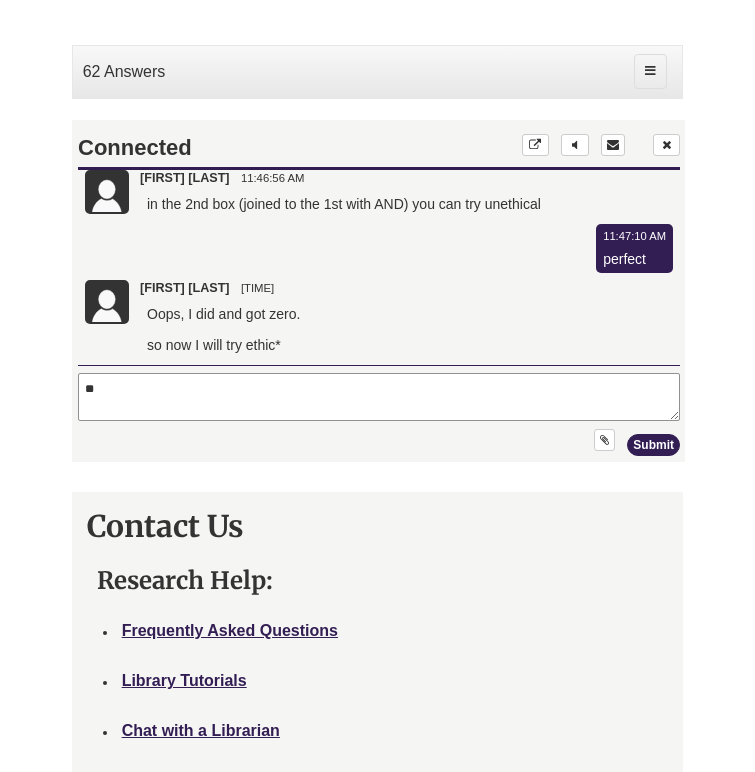 type on "*" 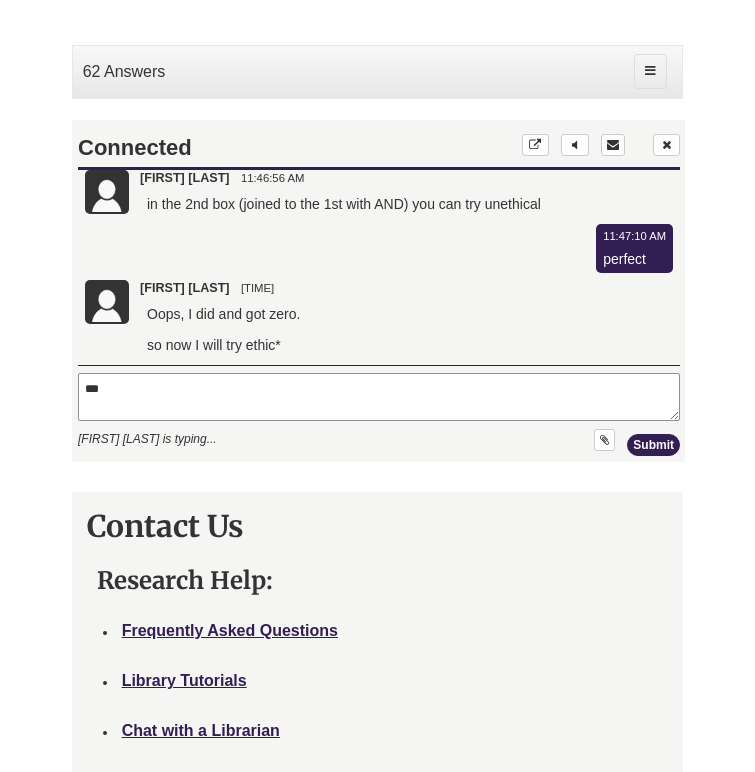 type on "****" 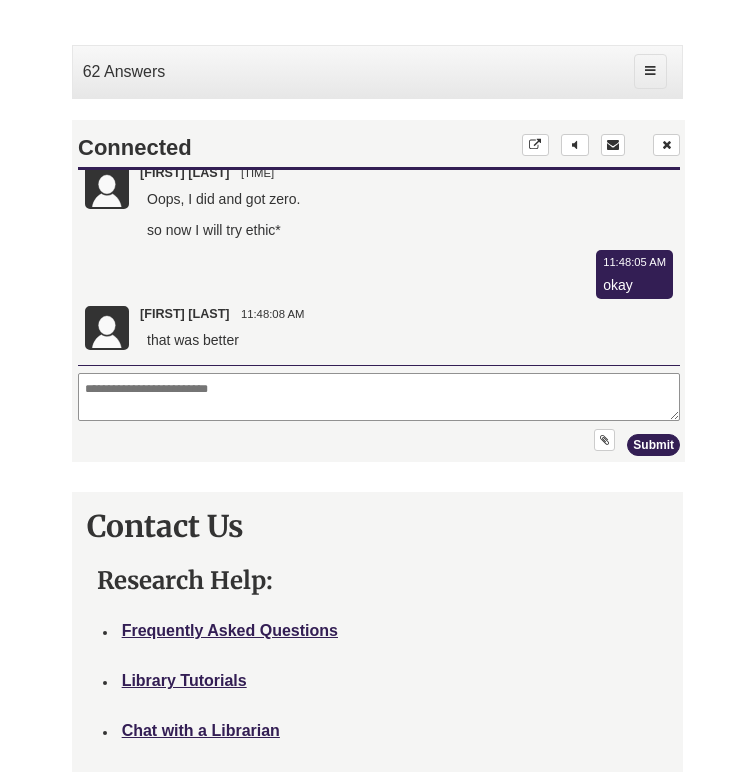 scroll, scrollTop: 2694, scrollLeft: 0, axis: vertical 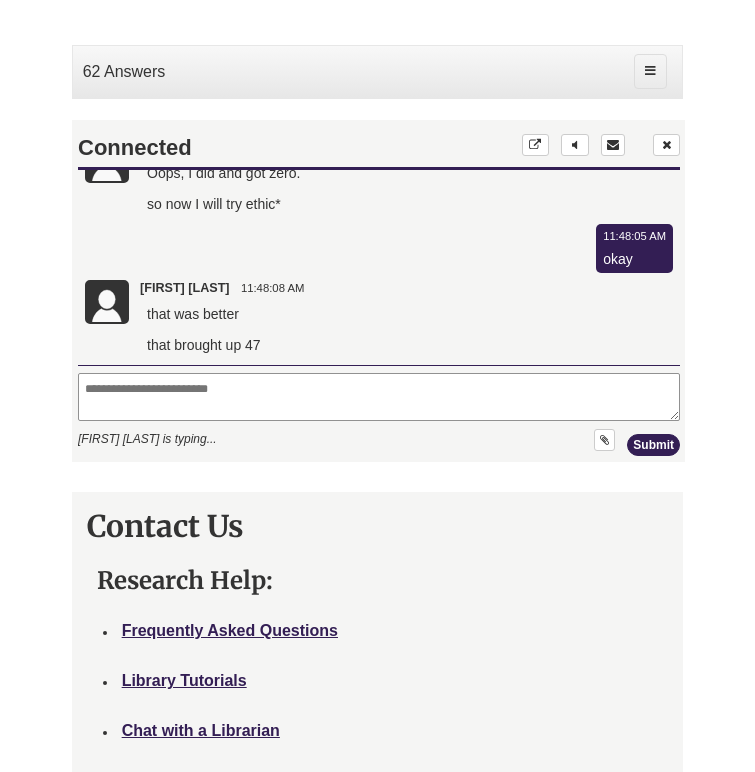 click at bounding box center (378, 397) 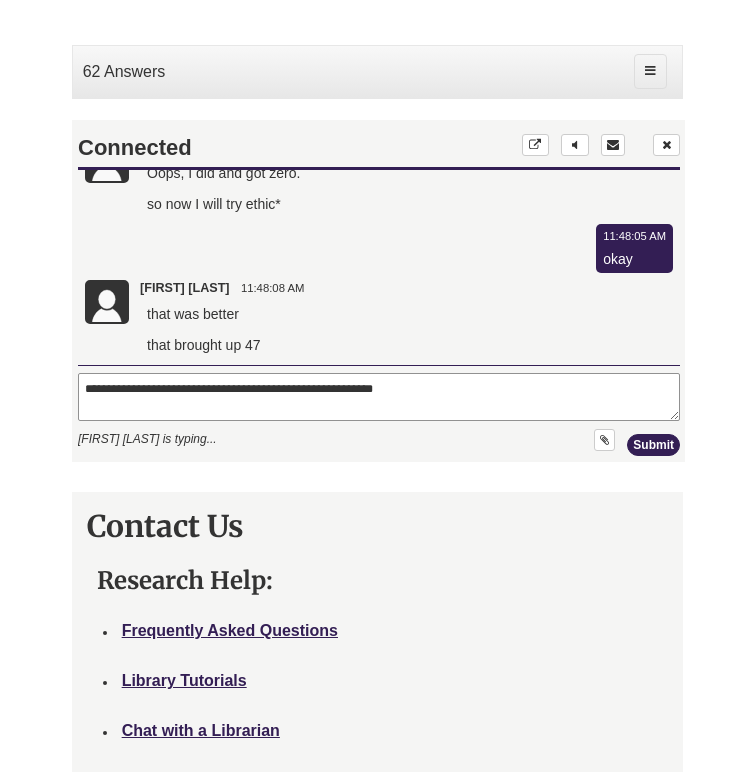 type on "**********" 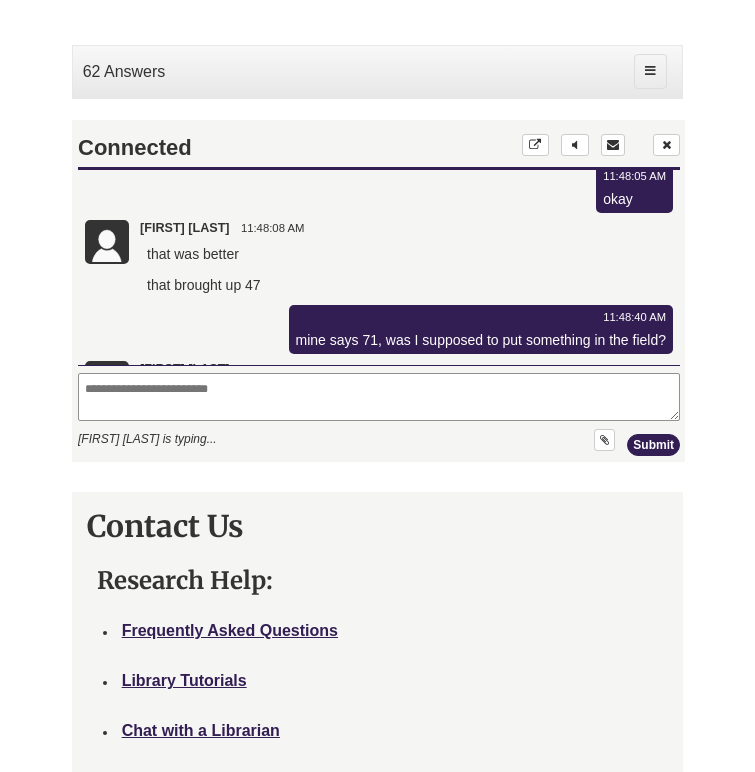 scroll, scrollTop: 2805, scrollLeft: 0, axis: vertical 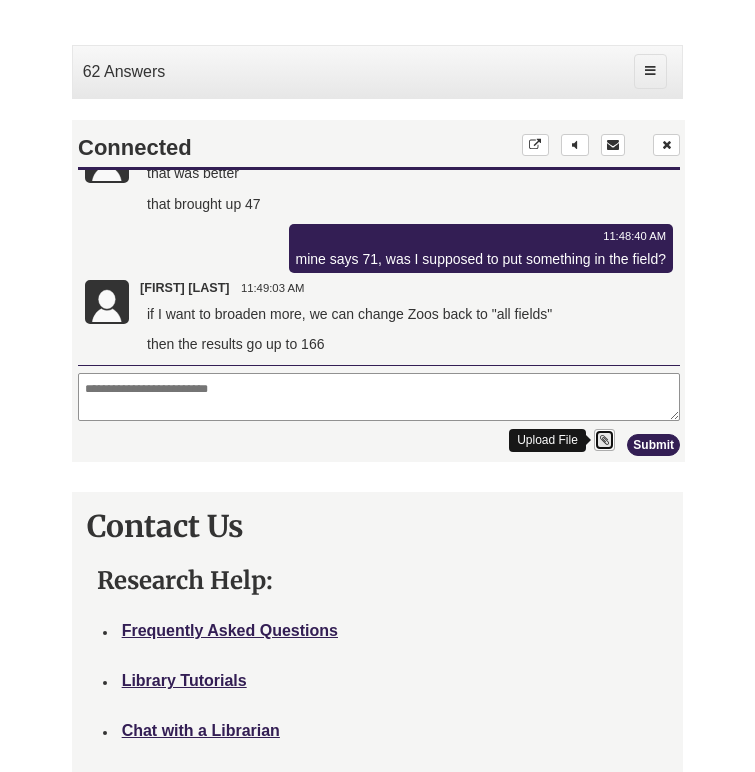 click at bounding box center (603, 440) 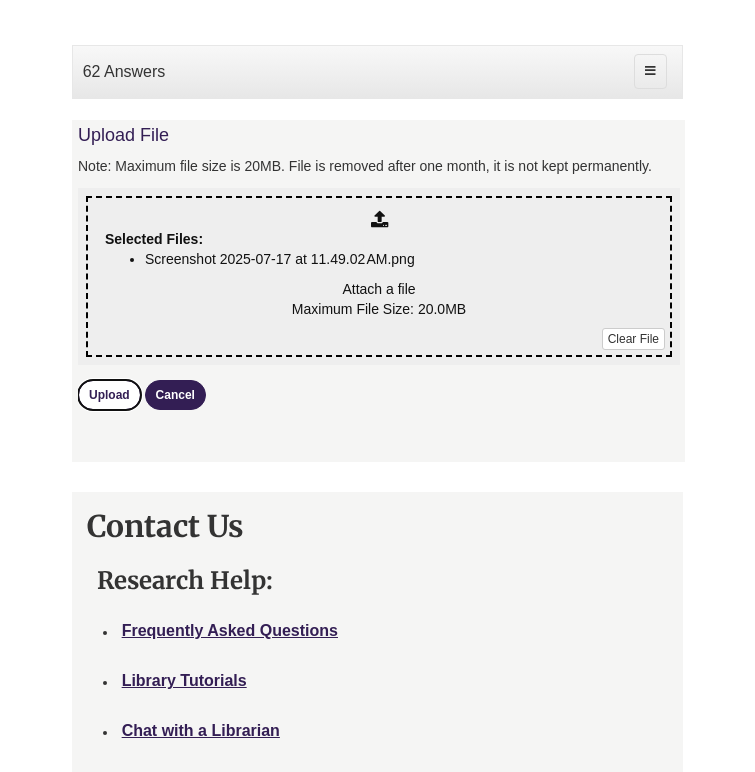 click on "Upload" at bounding box center (108, 395) 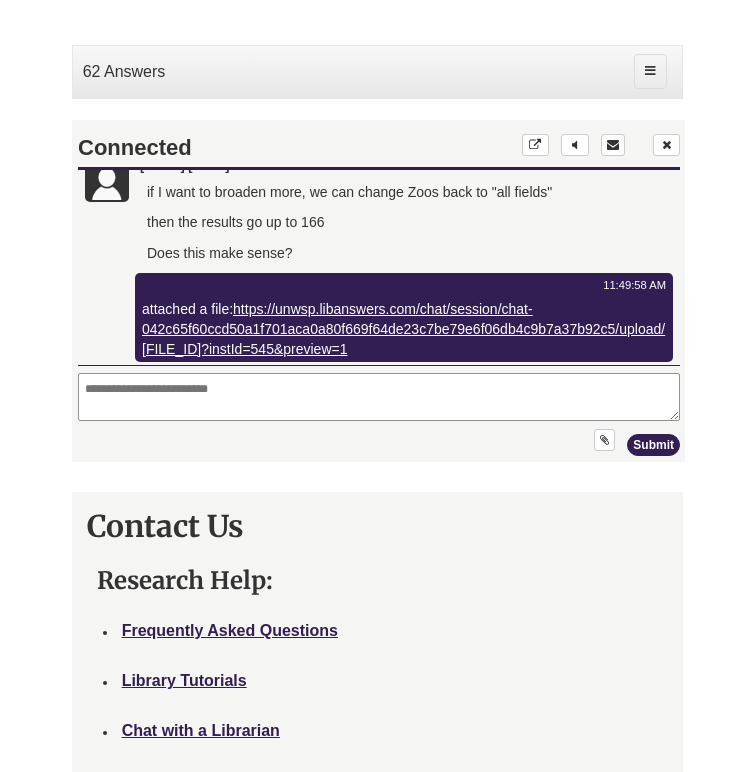 scroll, scrollTop: 2961, scrollLeft: 0, axis: vertical 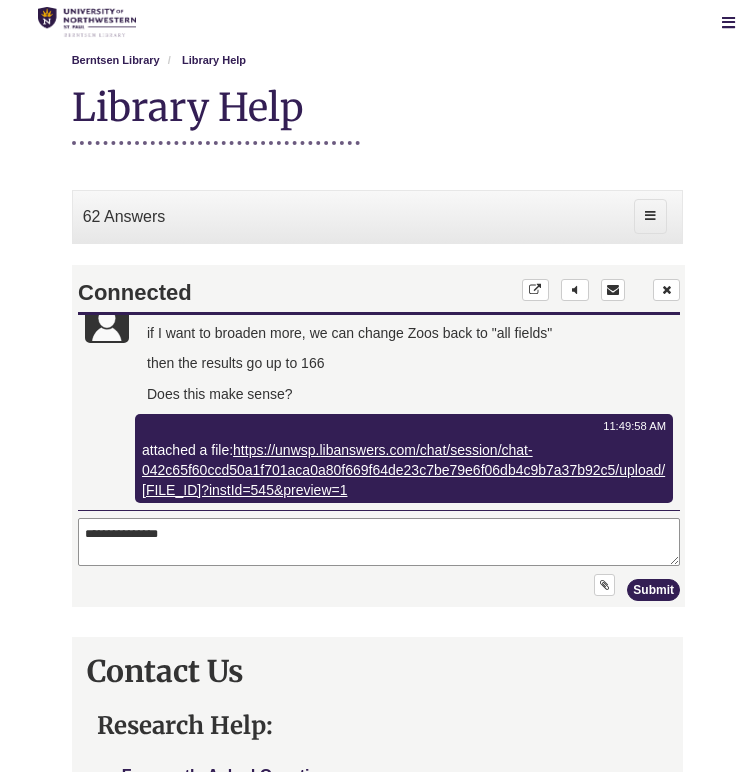 type on "**********" 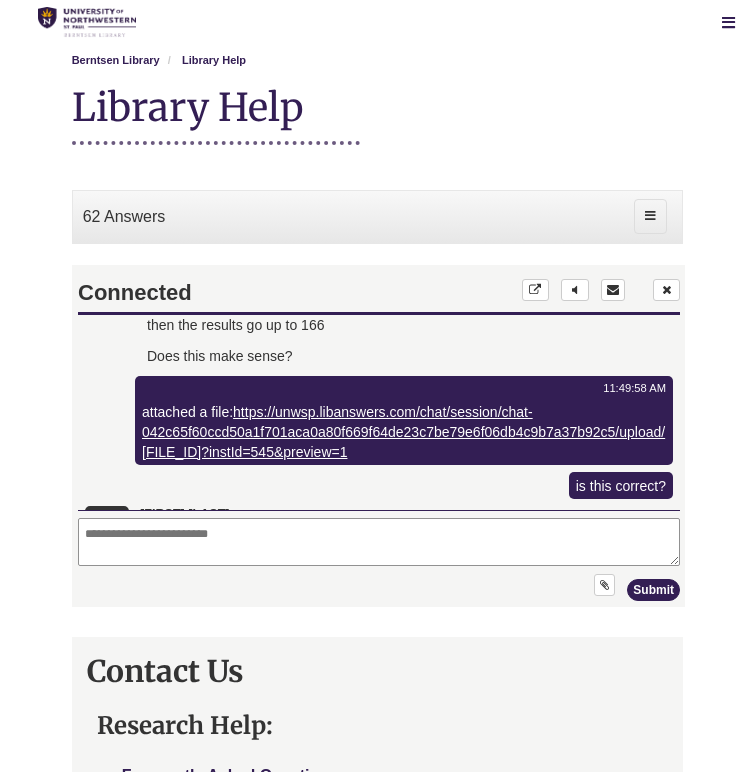 scroll, scrollTop: 3050, scrollLeft: 0, axis: vertical 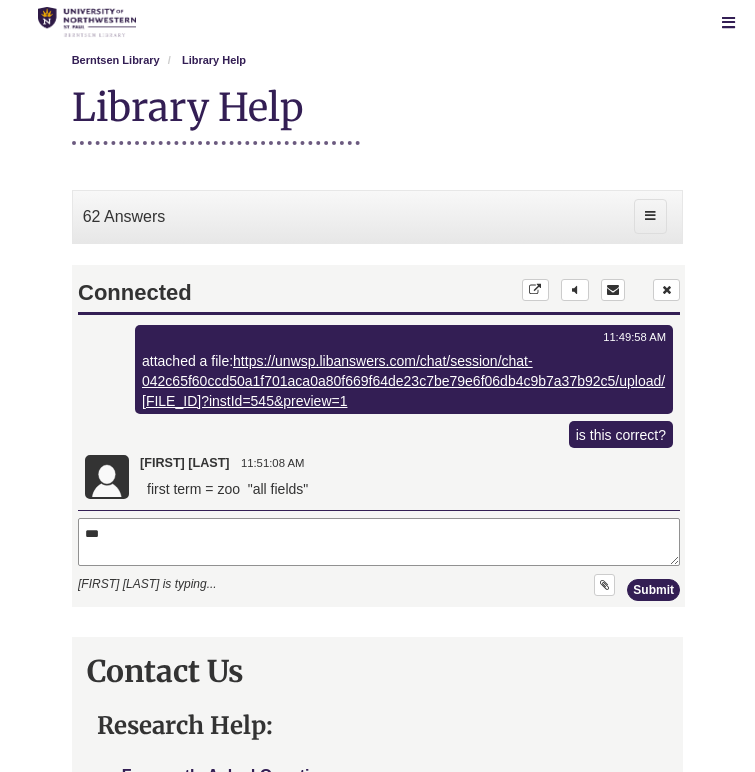 type on "****" 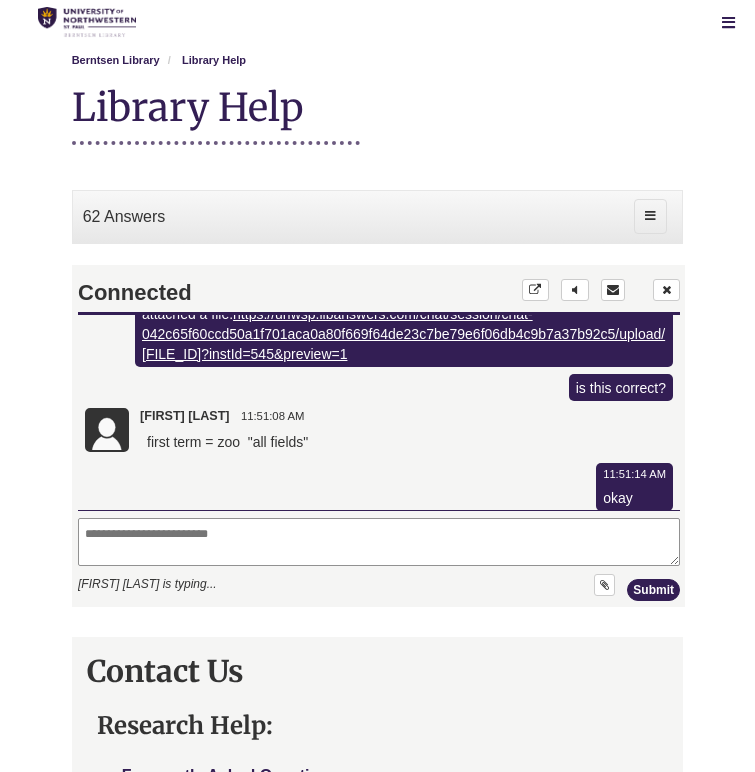 scroll, scrollTop: 3106, scrollLeft: 0, axis: vertical 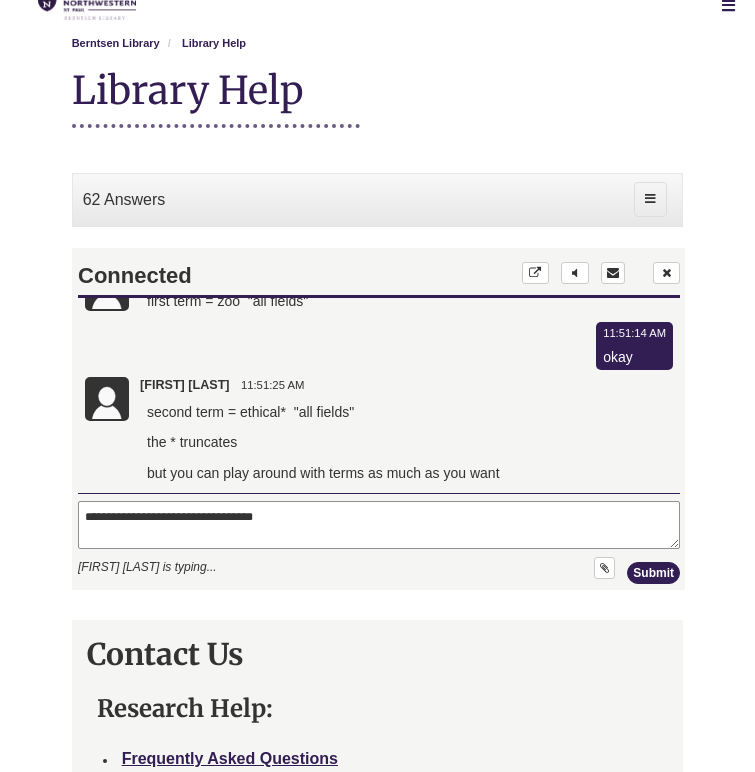 paste on "**********" 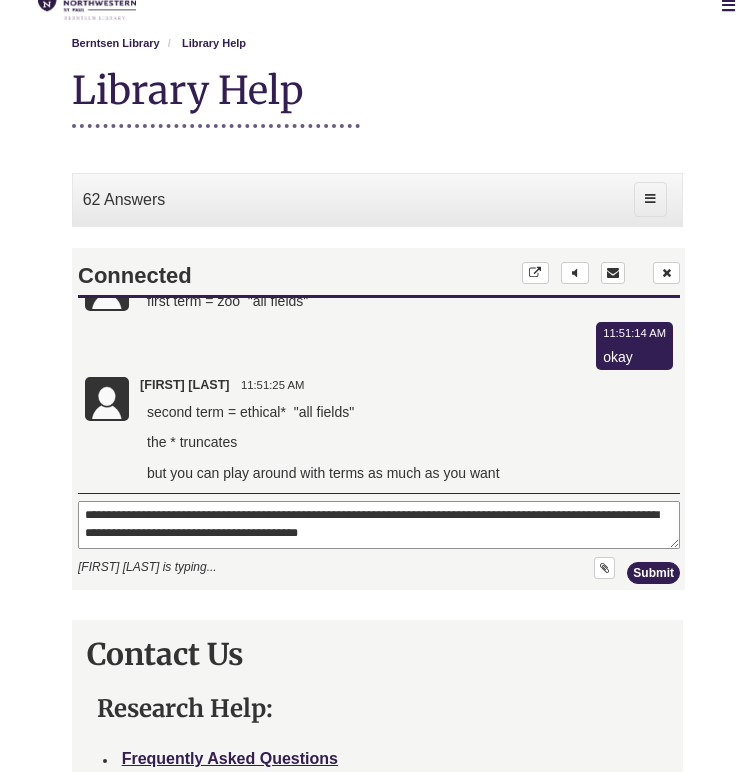 click on "**********" at bounding box center (378, 525) 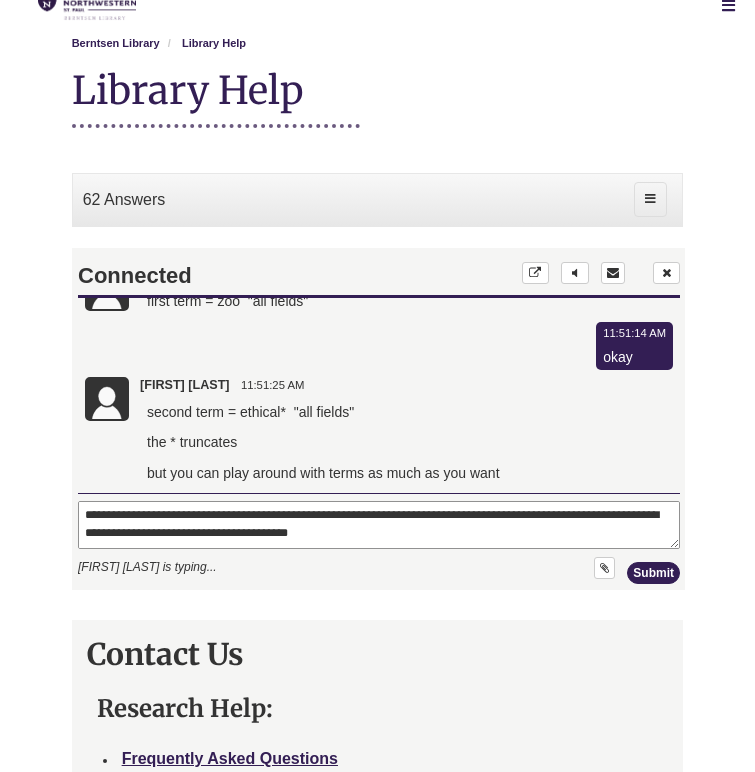 click on "**********" at bounding box center (378, 525) 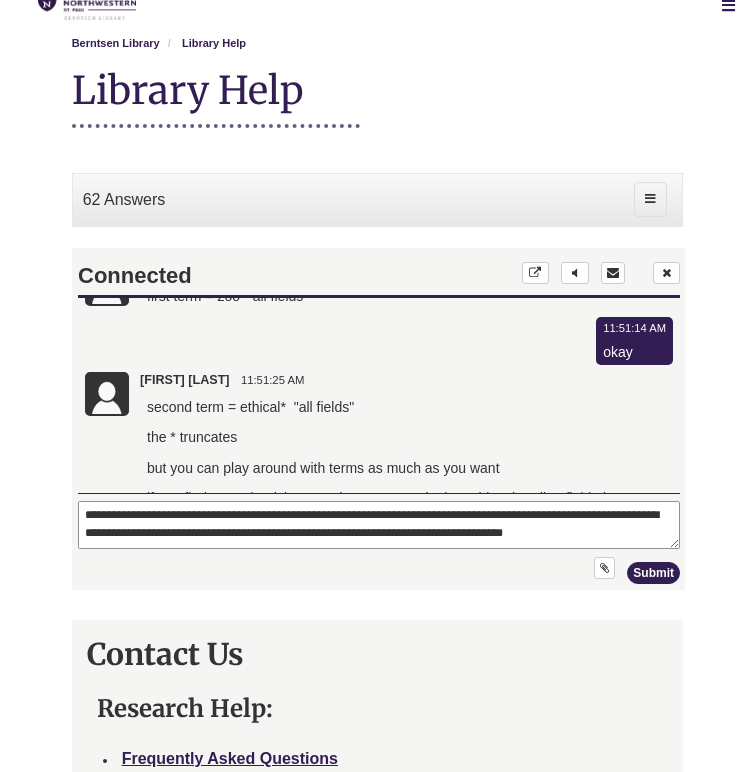 scroll, scrollTop: 3272, scrollLeft: 0, axis: vertical 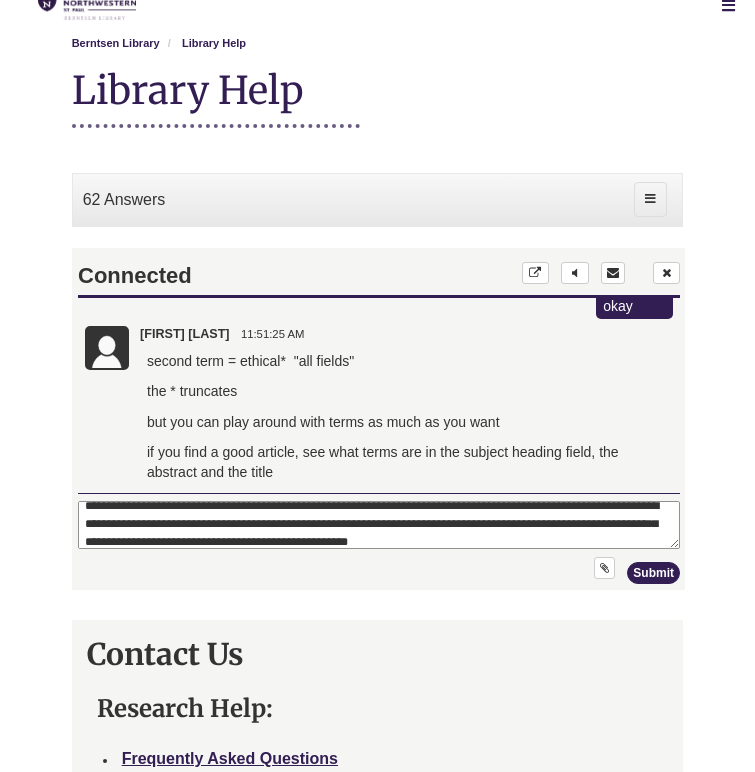 type on "**********" 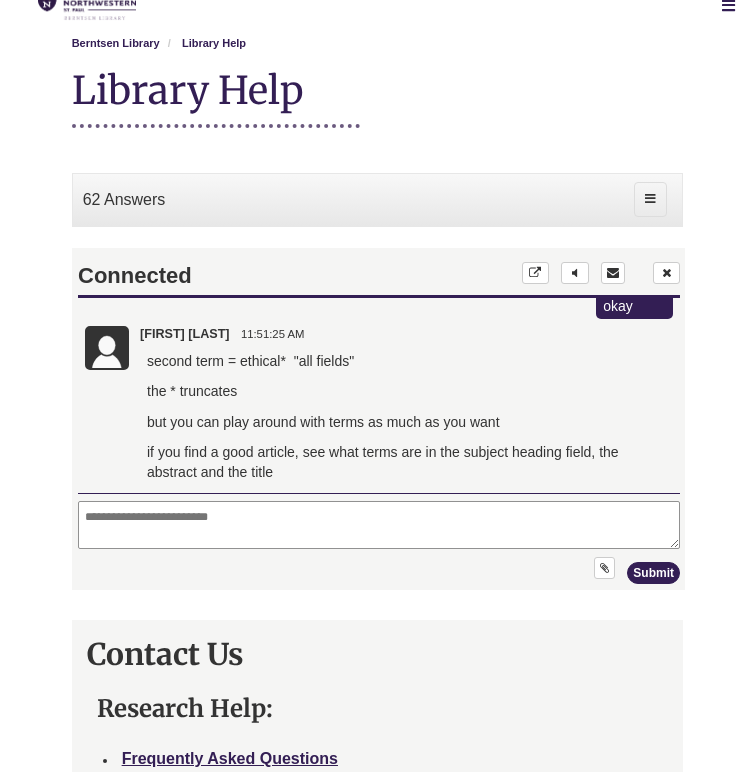 scroll, scrollTop: 0, scrollLeft: 0, axis: both 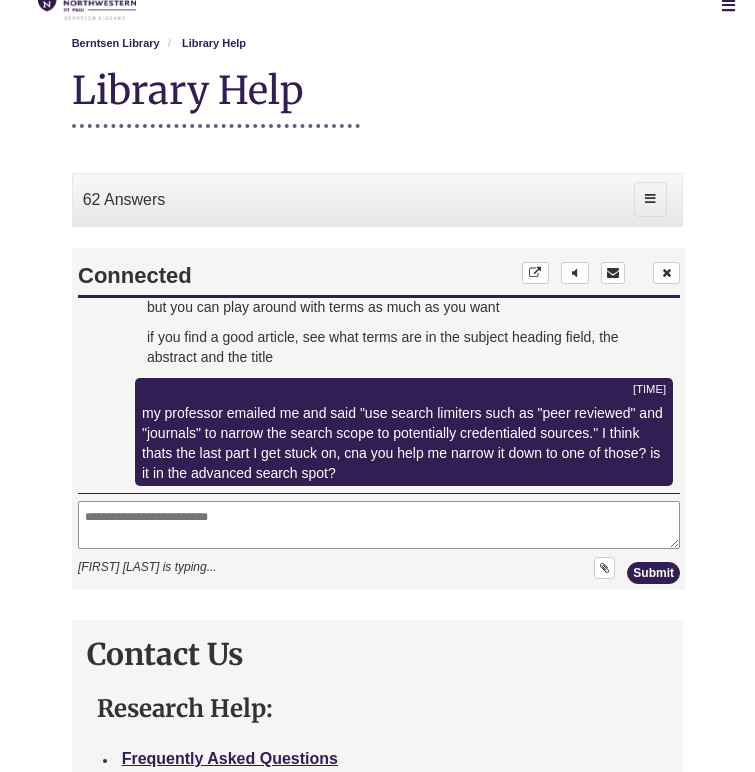 click at bounding box center [378, 525] 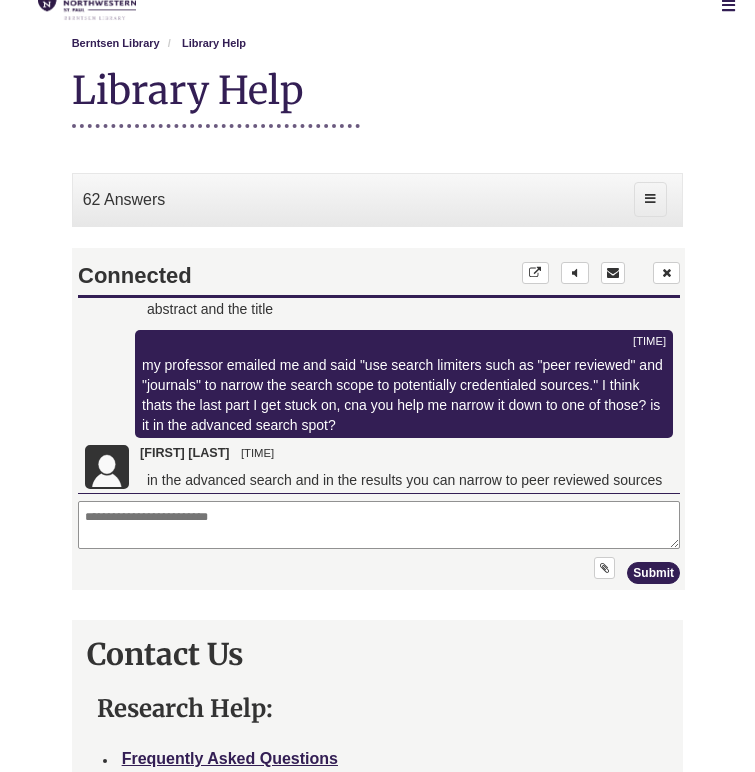 scroll, scrollTop: 3443, scrollLeft: 0, axis: vertical 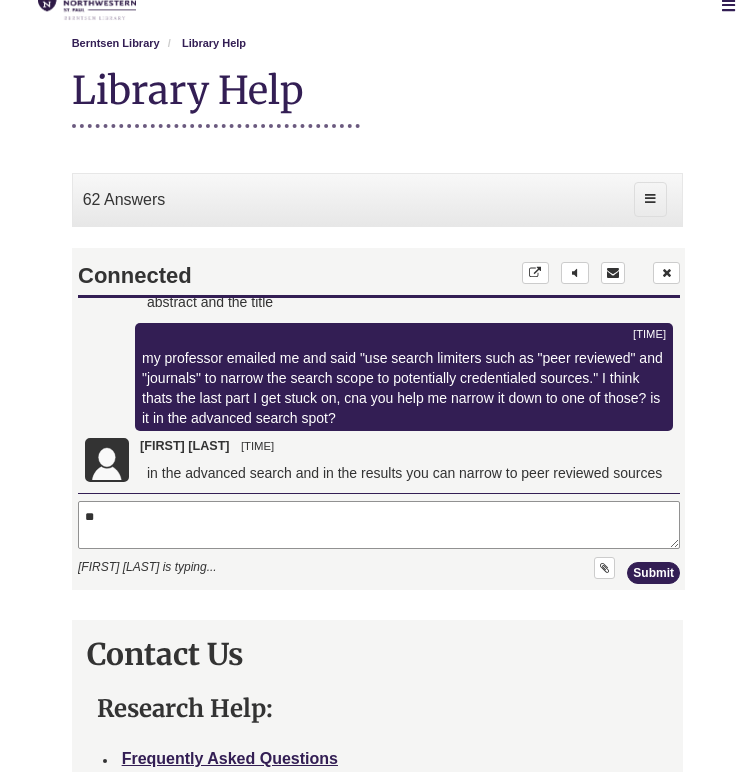 type on "*" 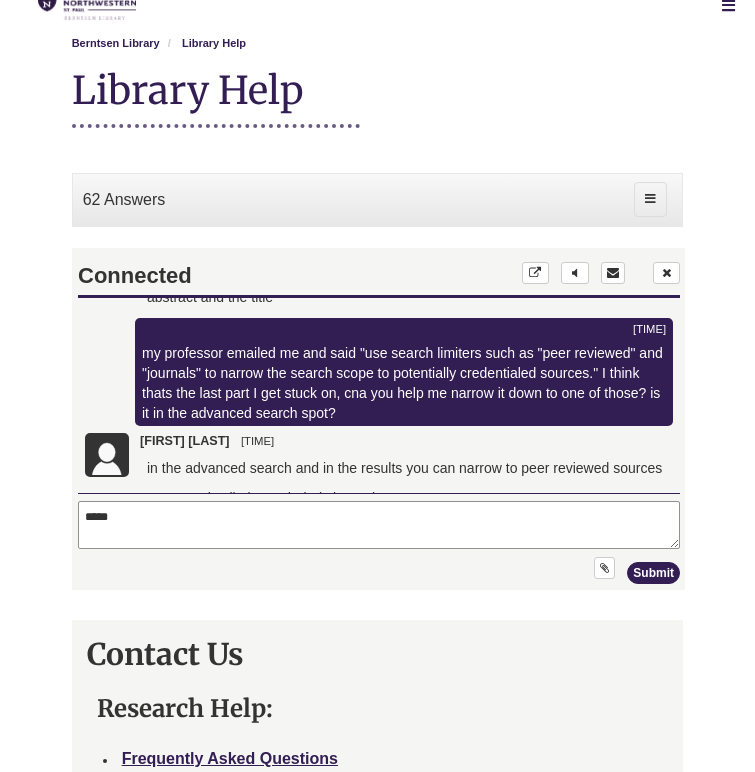 scroll, scrollTop: 3473, scrollLeft: 0, axis: vertical 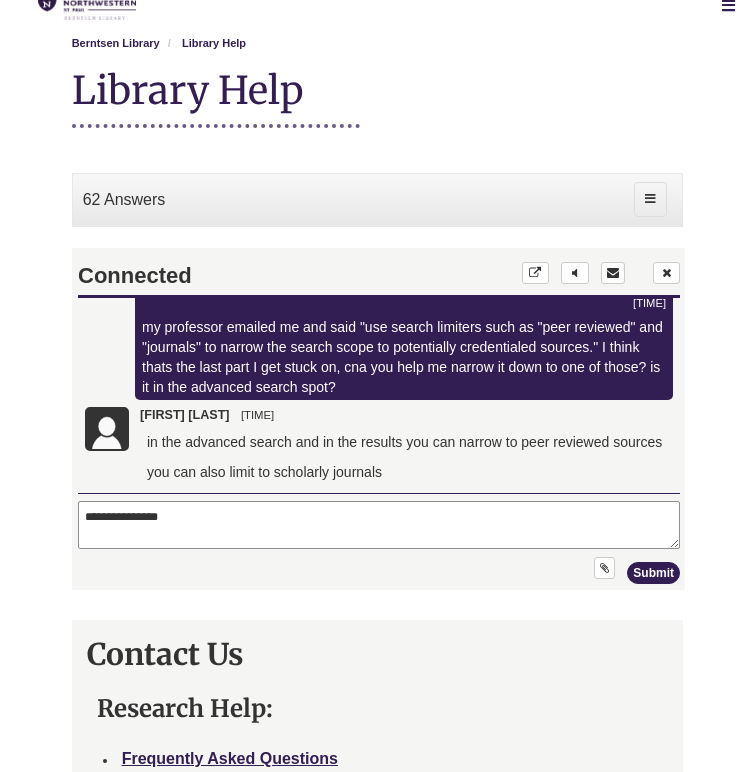 click on "**********" at bounding box center [378, 525] 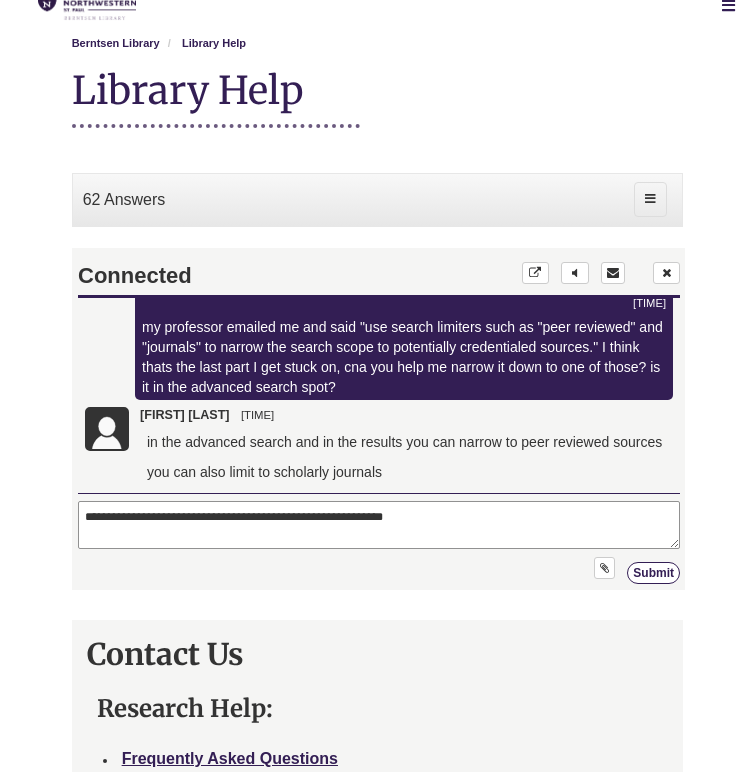 type on "**********" 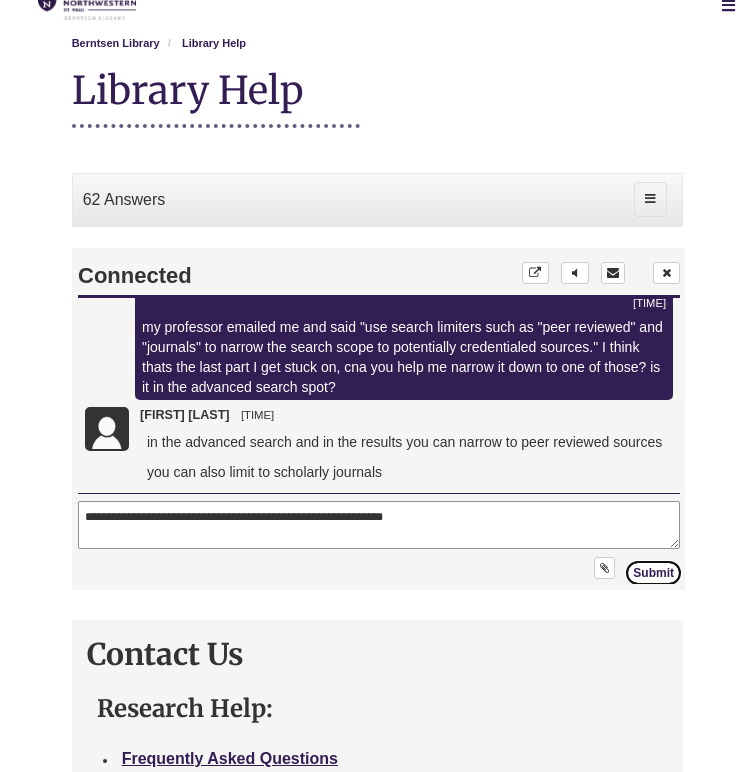 click on "Submit" at bounding box center [652, 573] 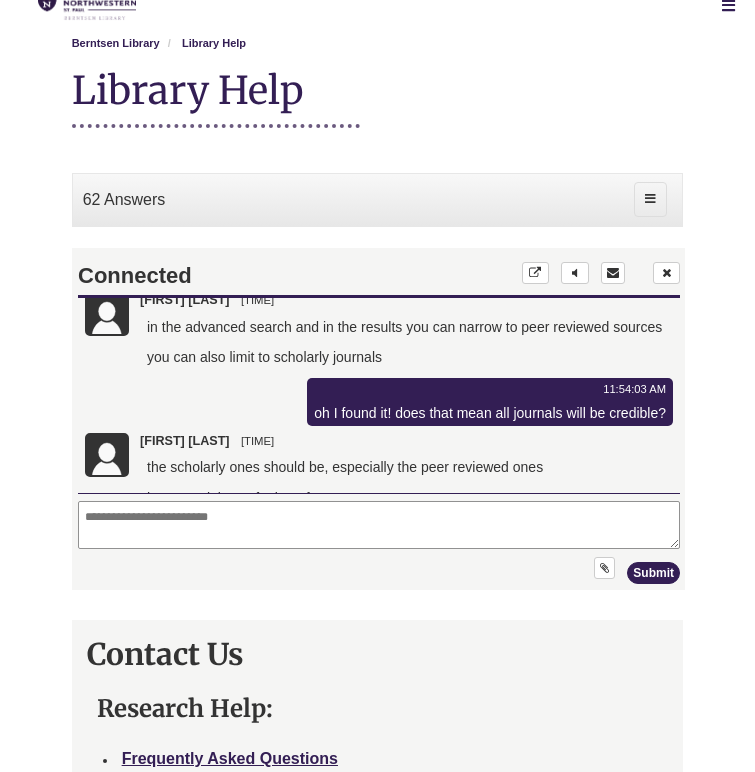 scroll, scrollTop: 3615, scrollLeft: 0, axis: vertical 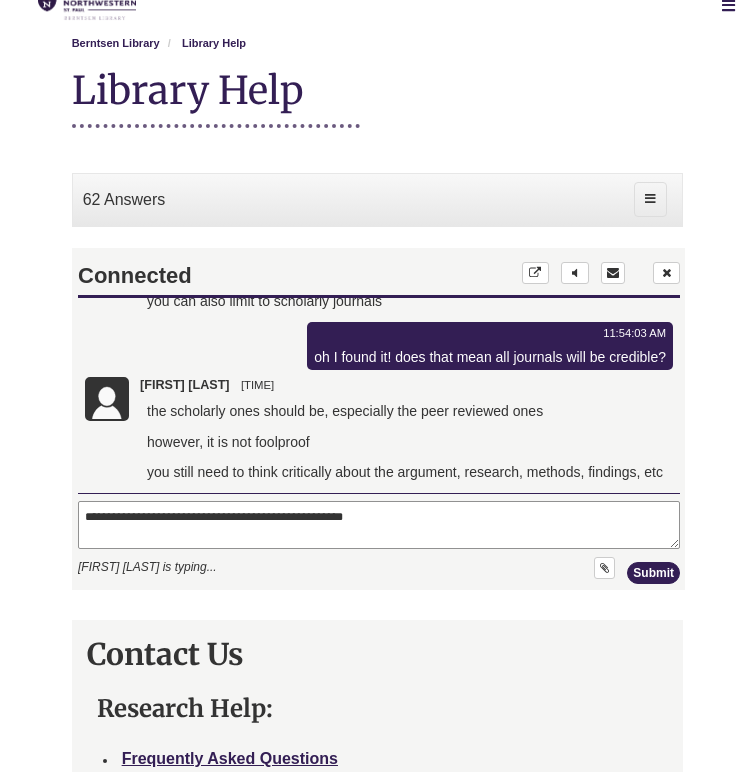 drag, startPoint x: 292, startPoint y: 517, endPoint x: 405, endPoint y: 518, distance: 113.004425 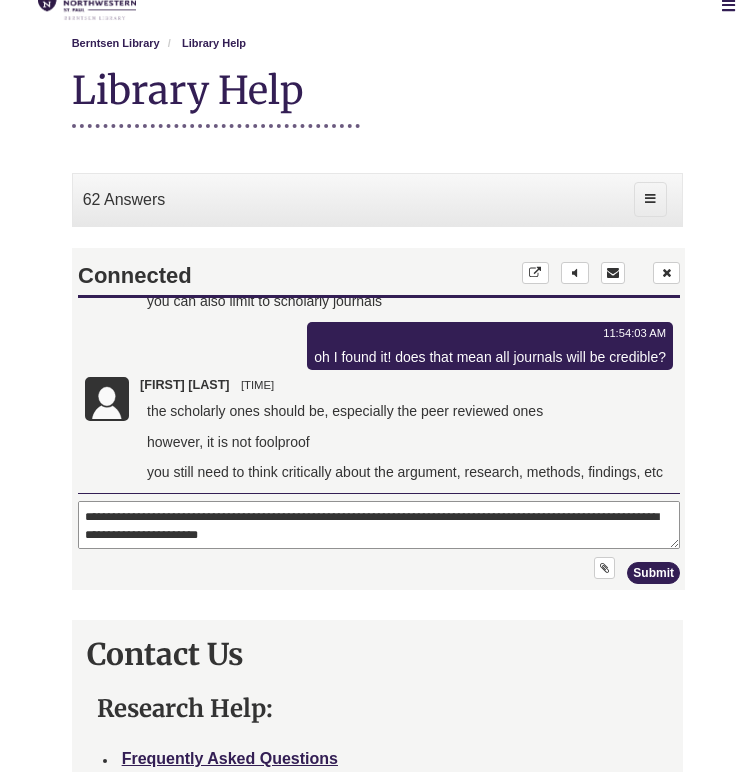 click on "**********" at bounding box center [378, 525] 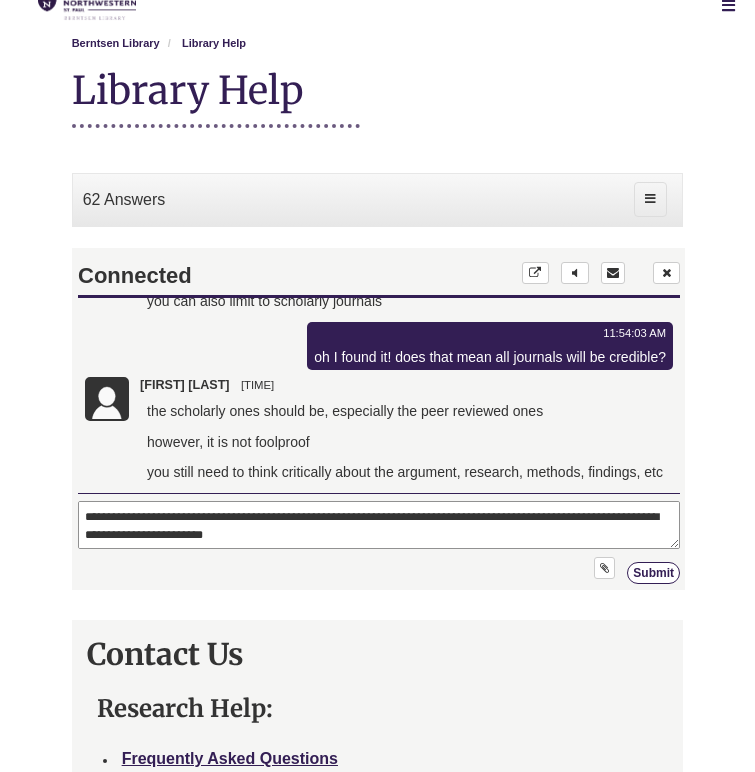 type on "**********" 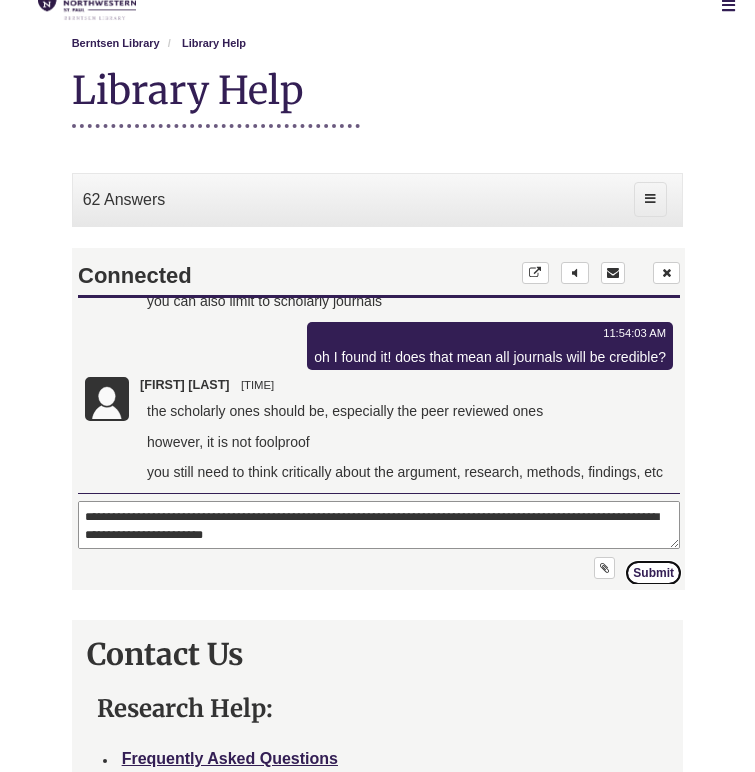 click on "Submit" at bounding box center [652, 573] 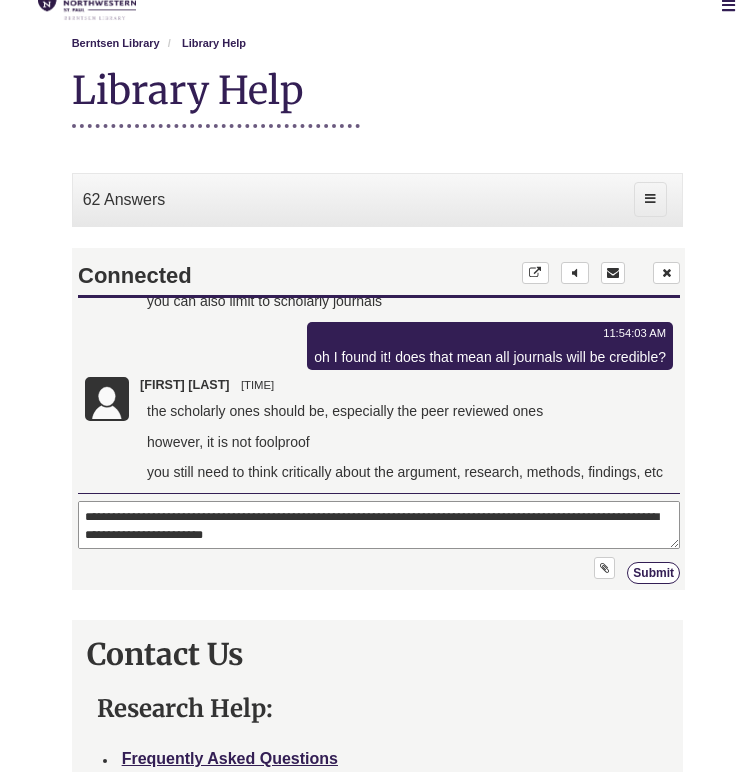 type 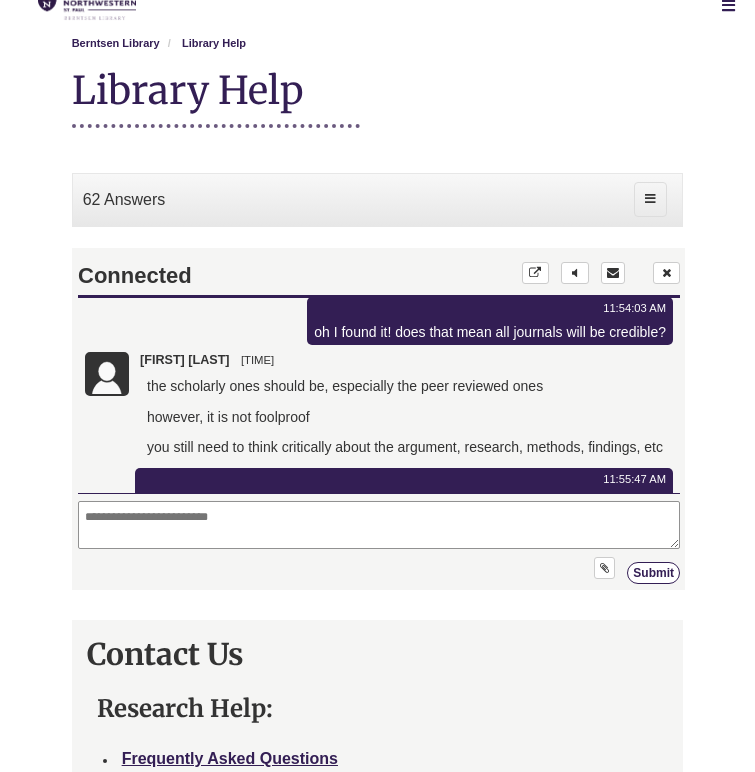 scroll, scrollTop: 3741, scrollLeft: 0, axis: vertical 